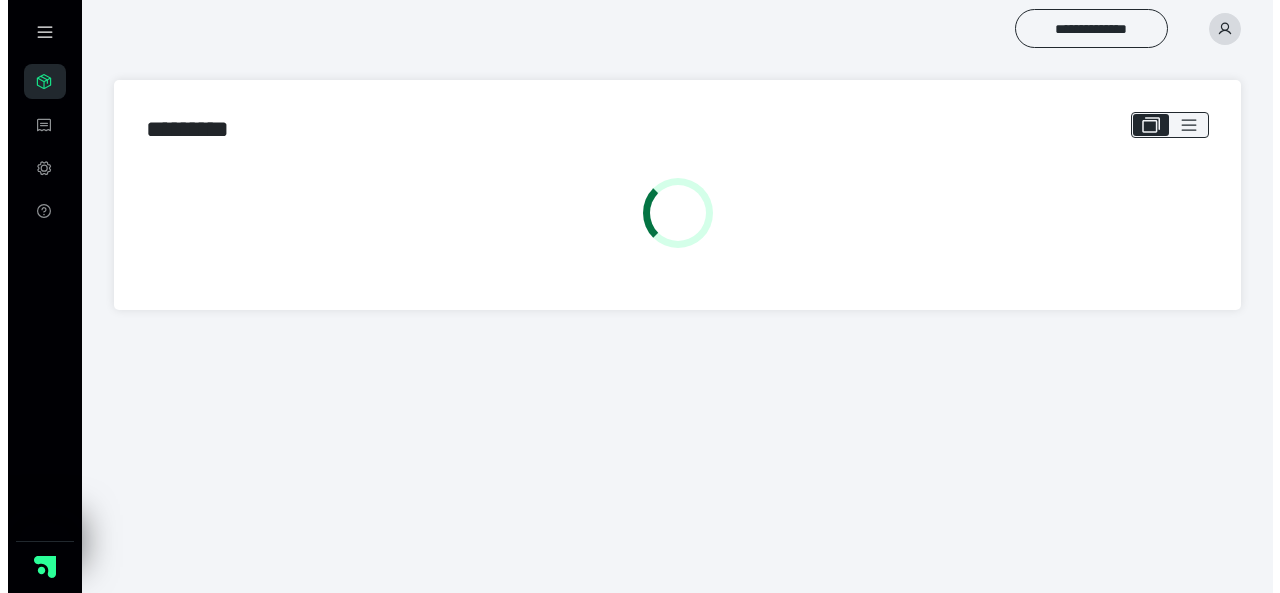scroll, scrollTop: 0, scrollLeft: 0, axis: both 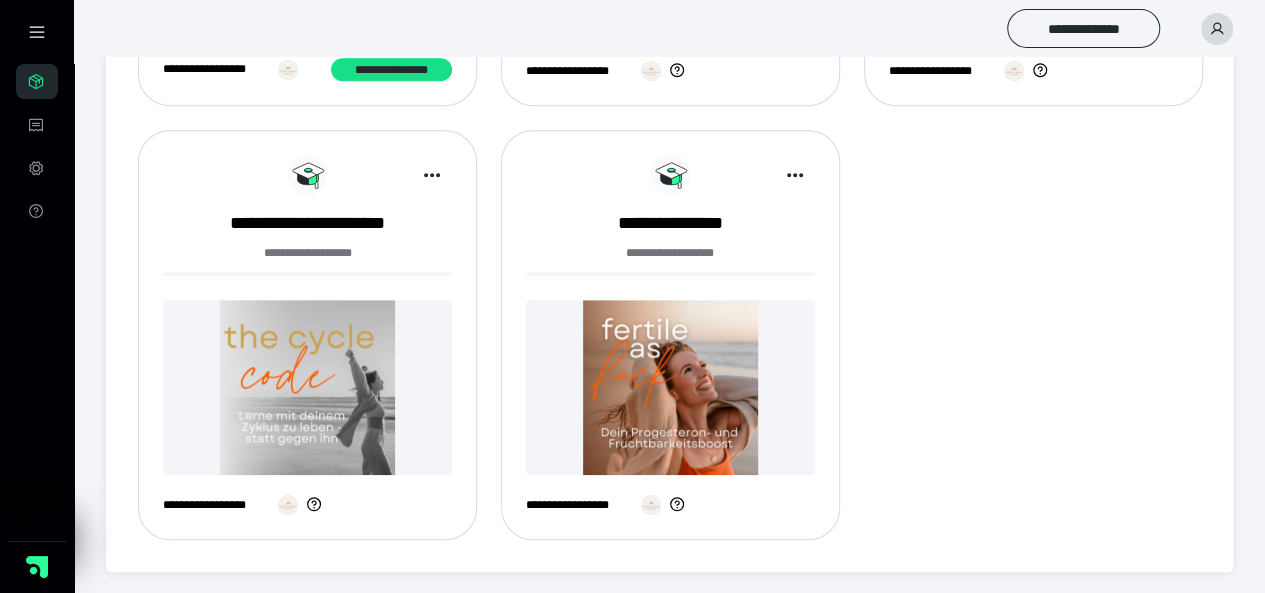 click at bounding box center [670, 387] 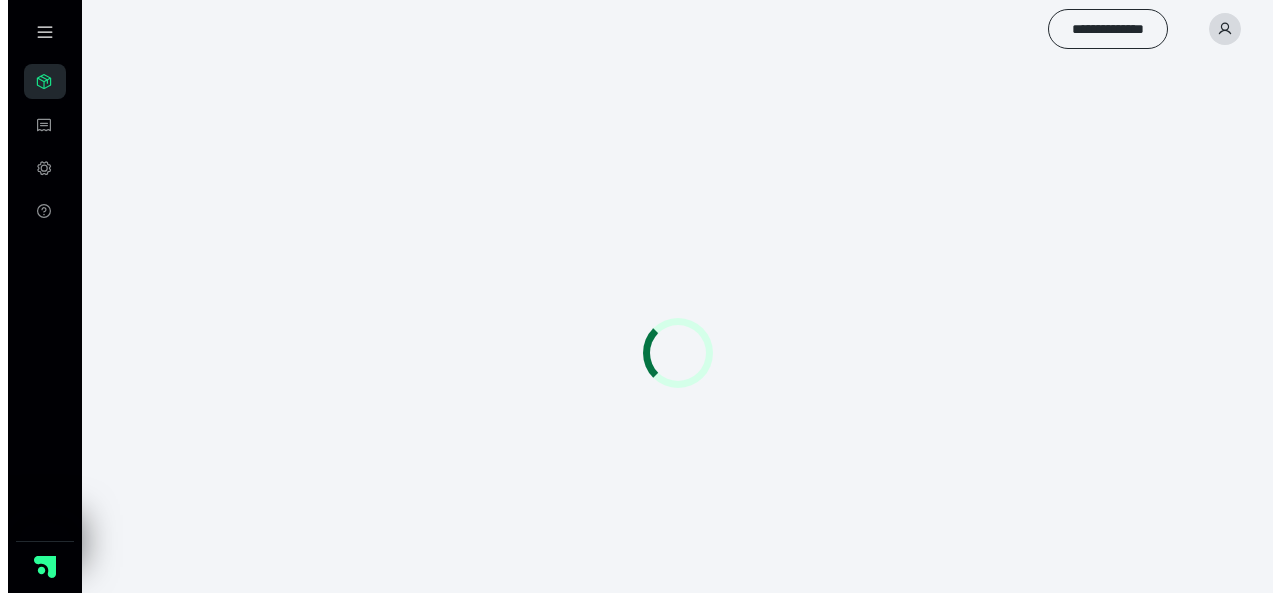 scroll, scrollTop: 0, scrollLeft: 0, axis: both 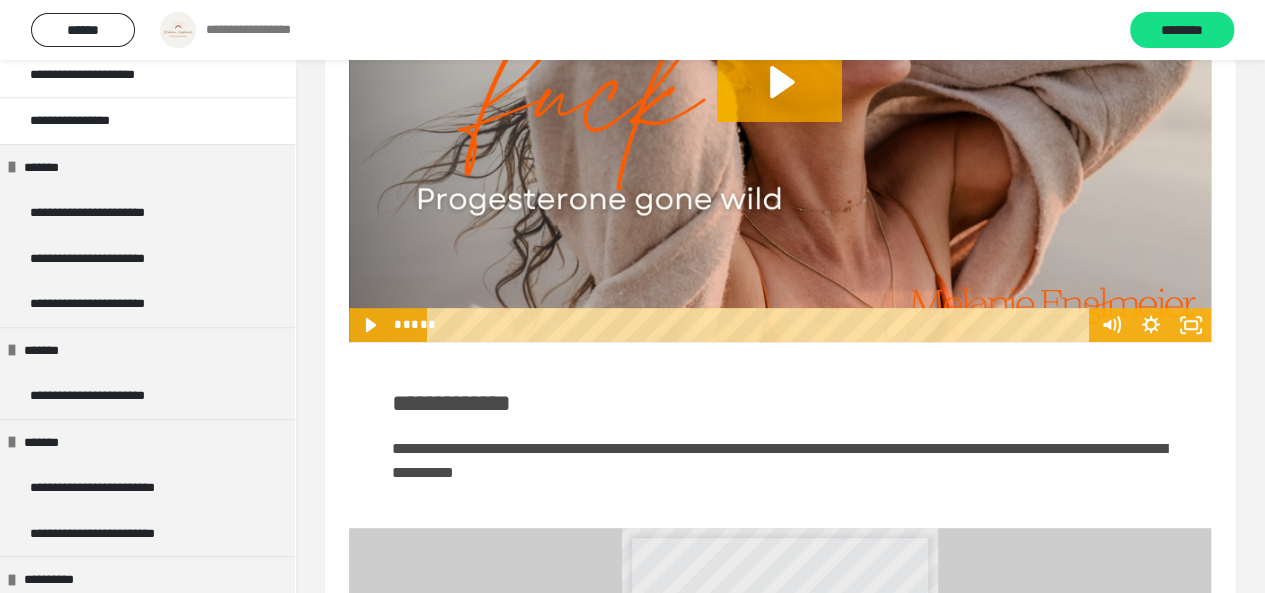 click on "**********" at bounding box center (111, 396) 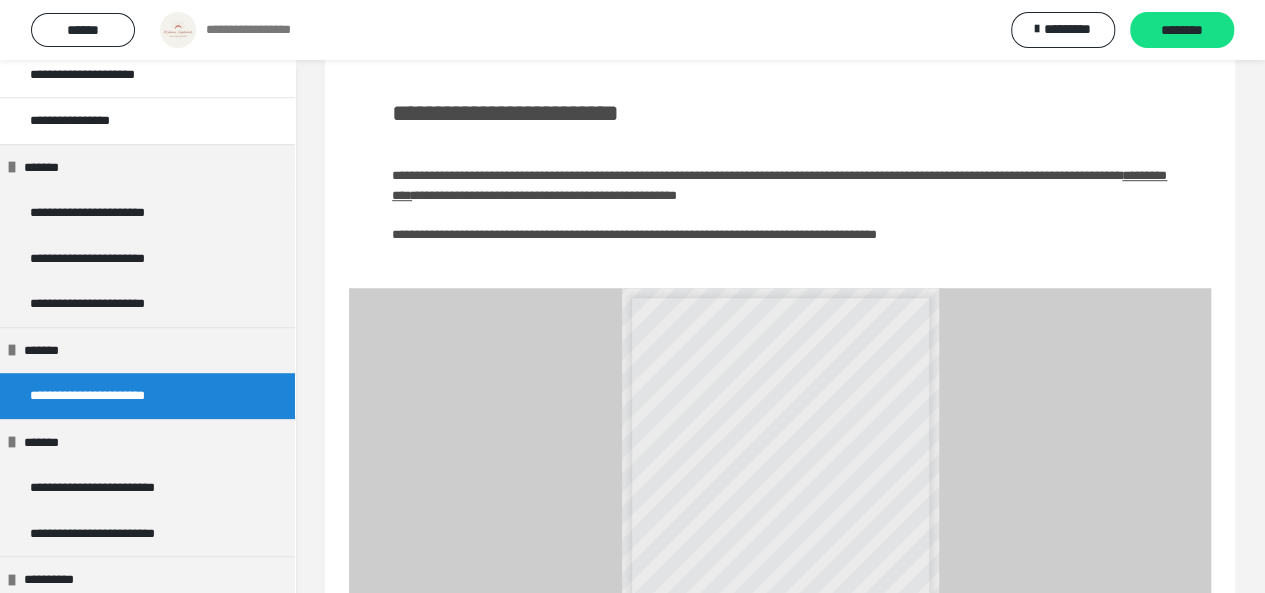 scroll, scrollTop: 822, scrollLeft: 0, axis: vertical 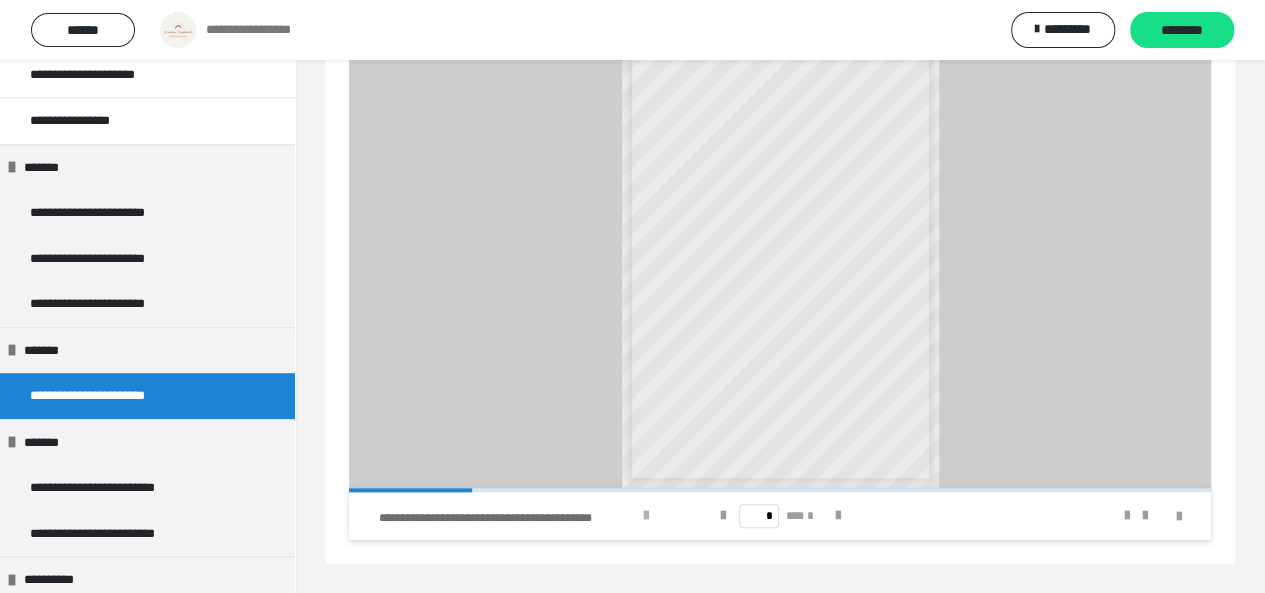 click at bounding box center [646, 516] 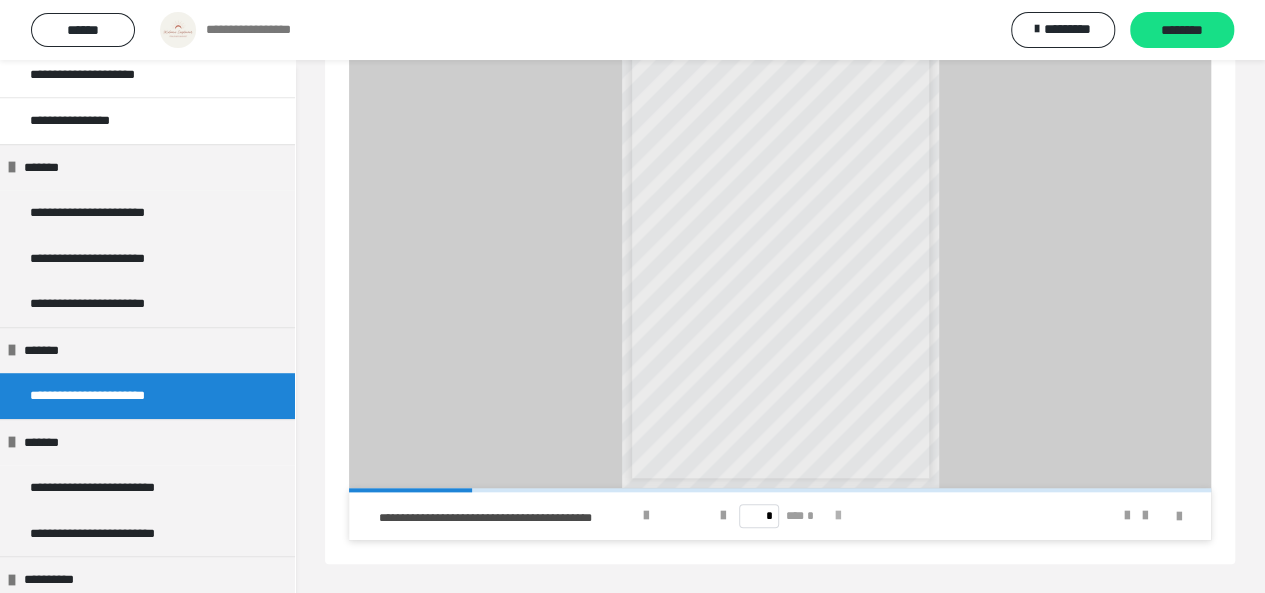 click at bounding box center (837, 516) 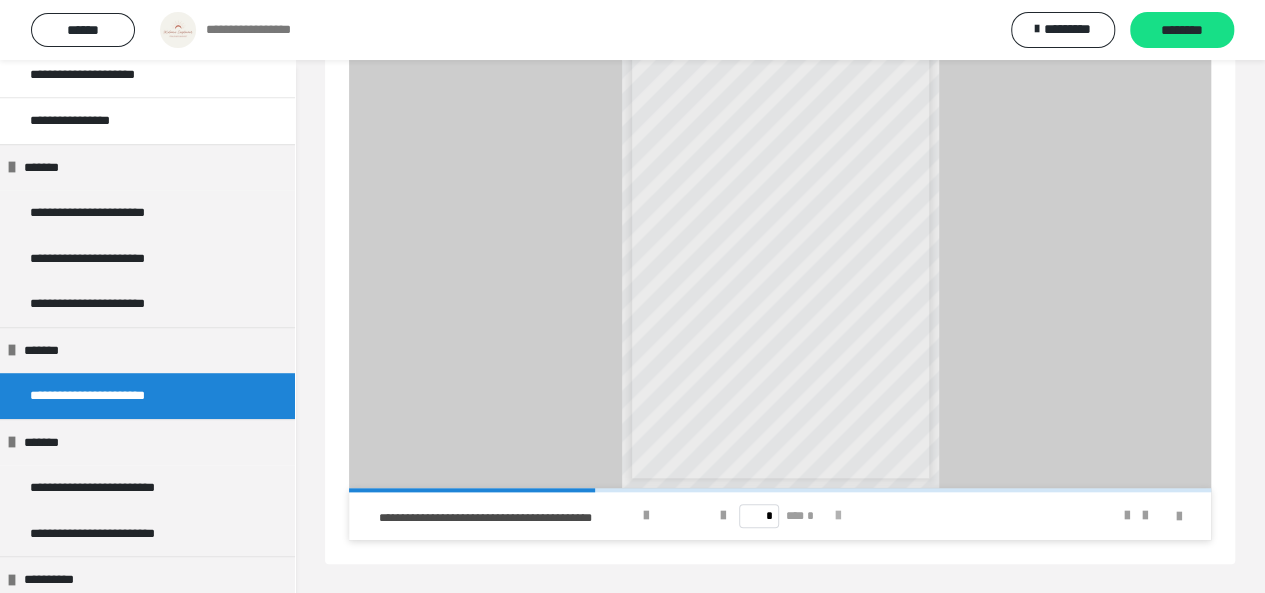 click at bounding box center (837, 516) 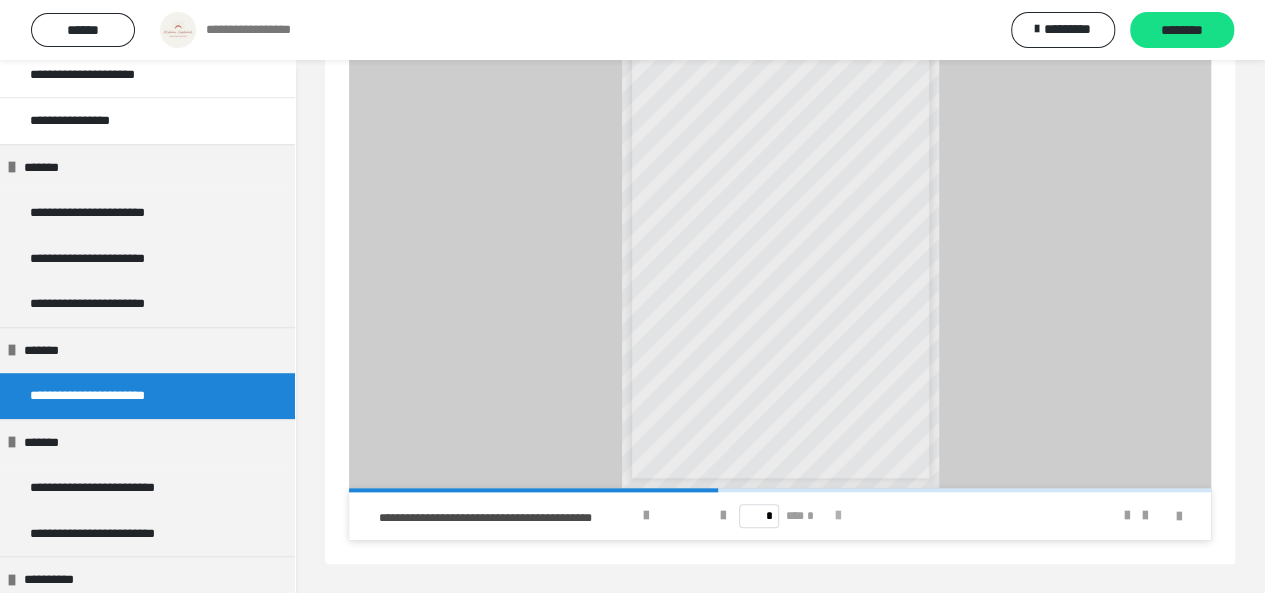 click at bounding box center (837, 516) 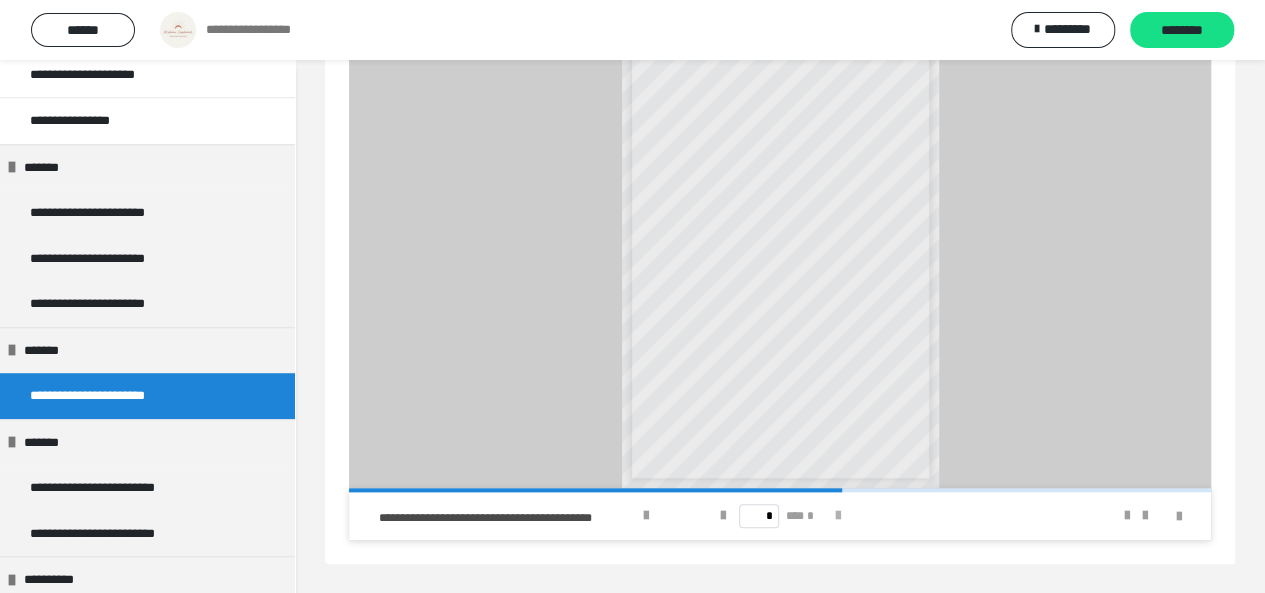 click at bounding box center (837, 516) 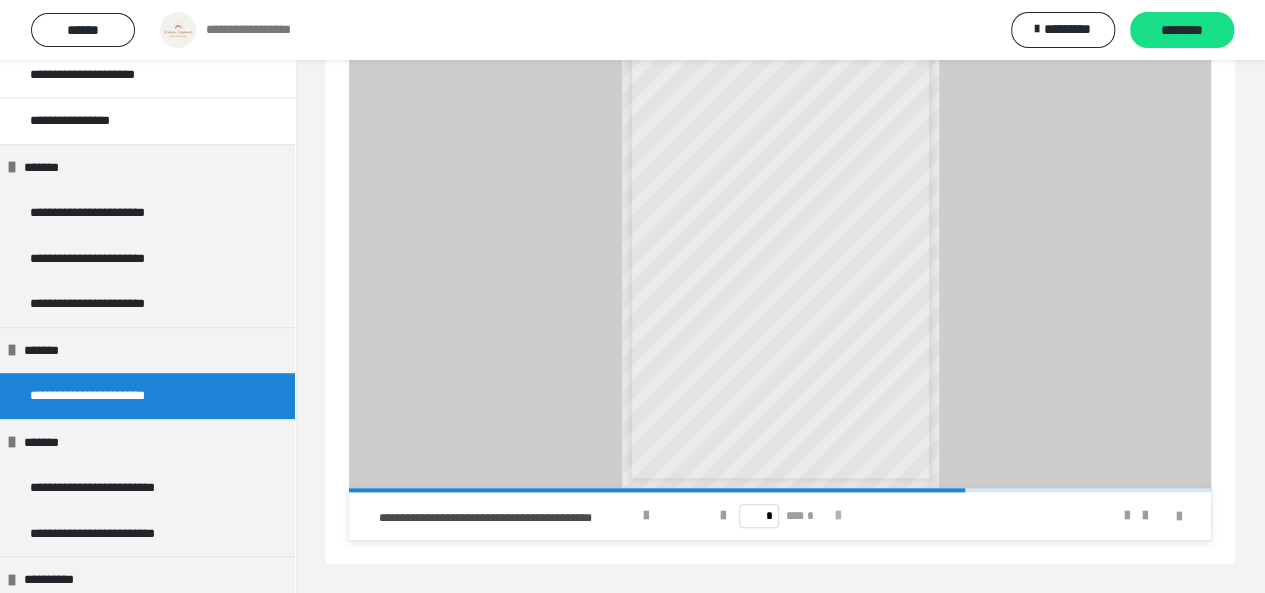 click at bounding box center [837, 516] 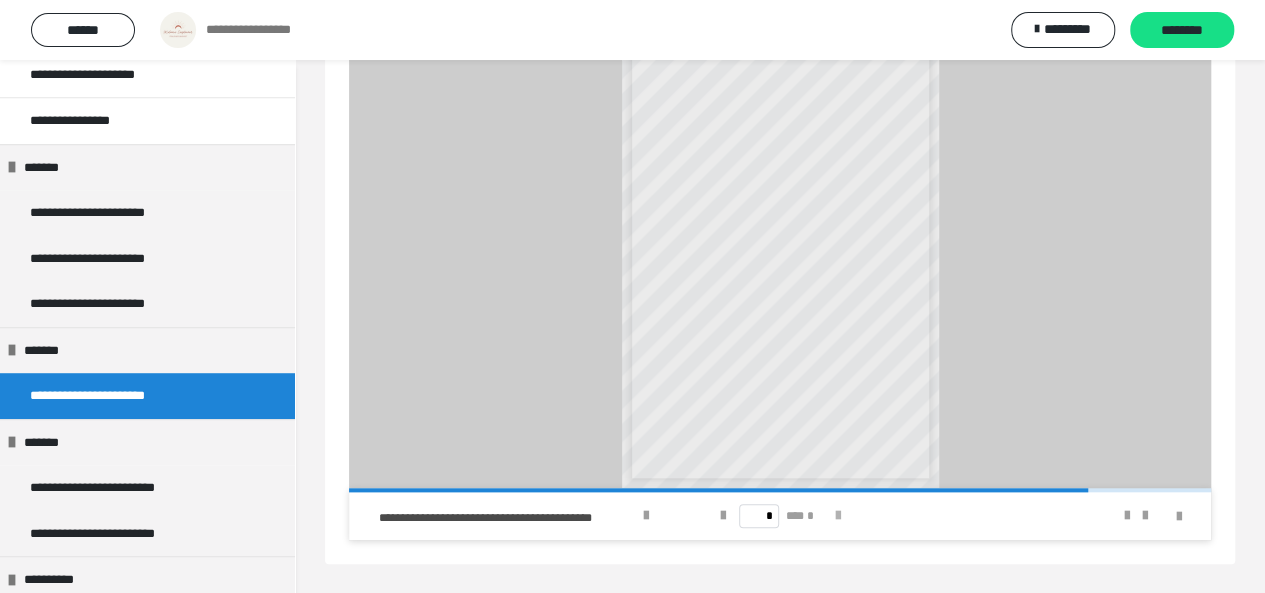 click at bounding box center (837, 516) 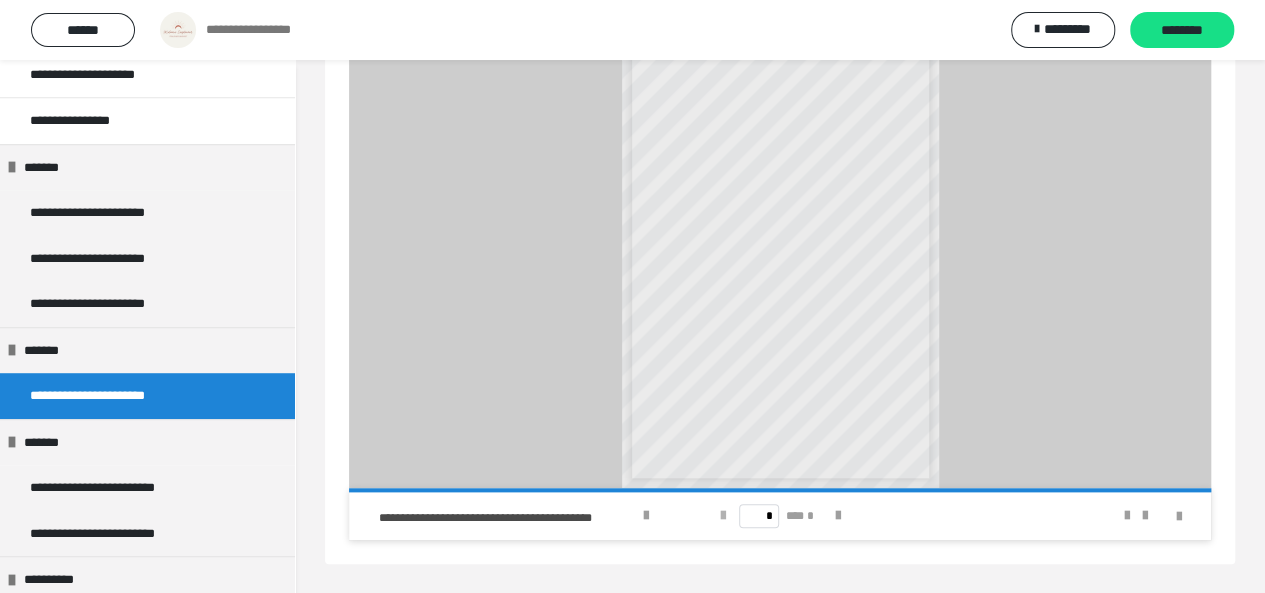 click at bounding box center [723, 516] 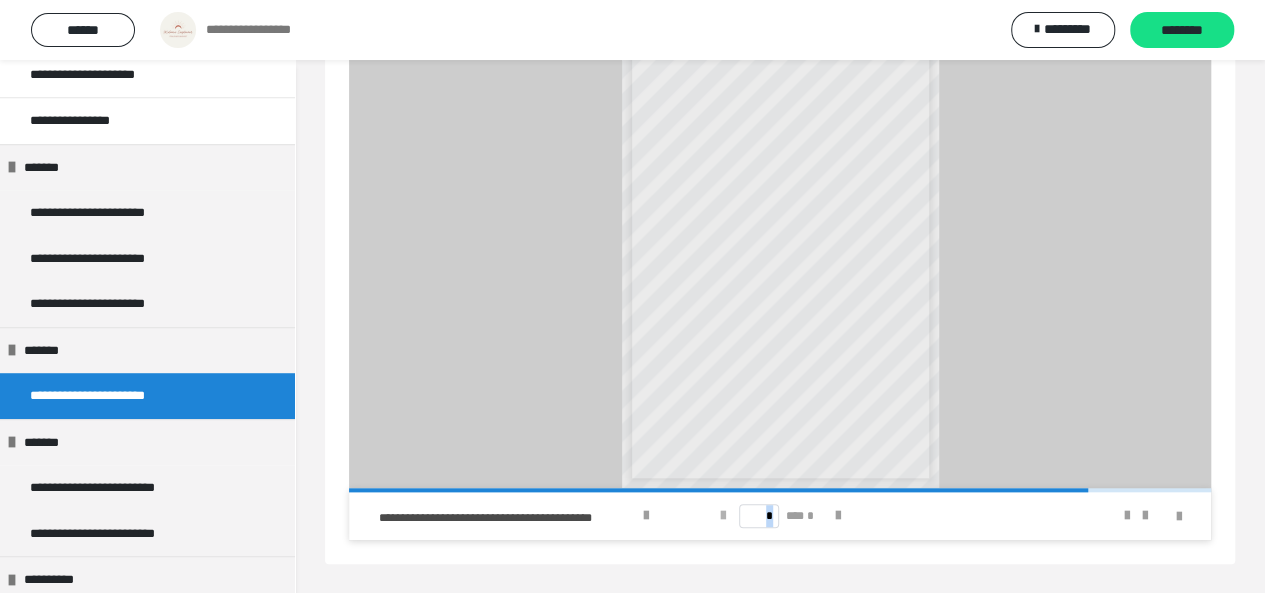 click at bounding box center (723, 516) 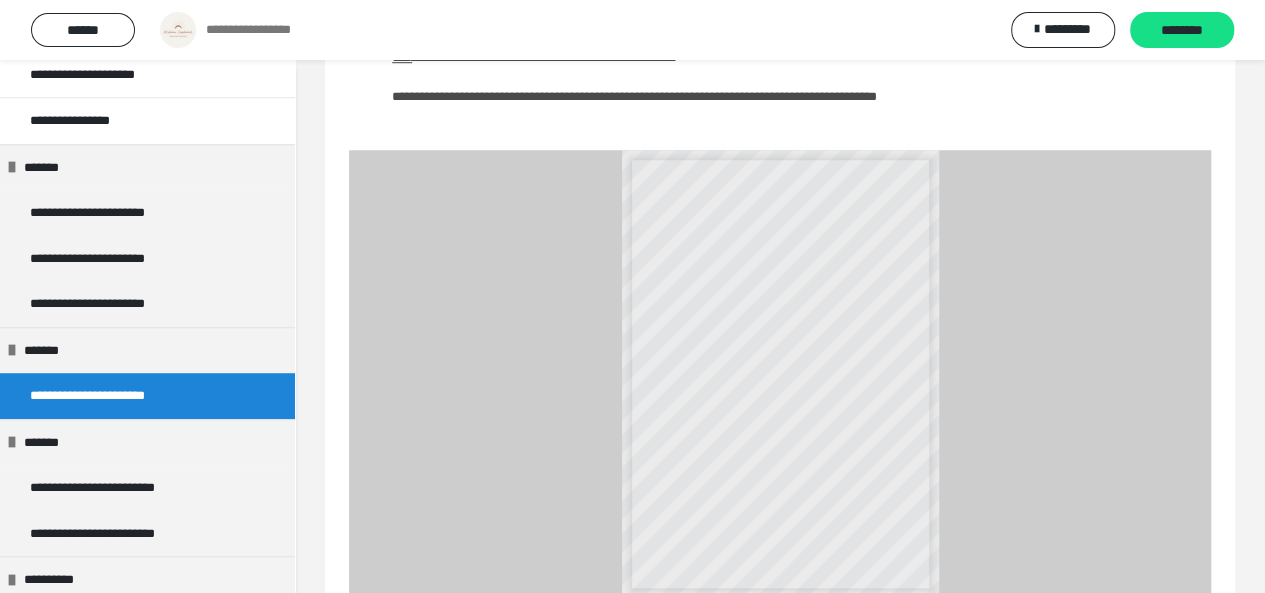 scroll, scrollTop: 714, scrollLeft: 0, axis: vertical 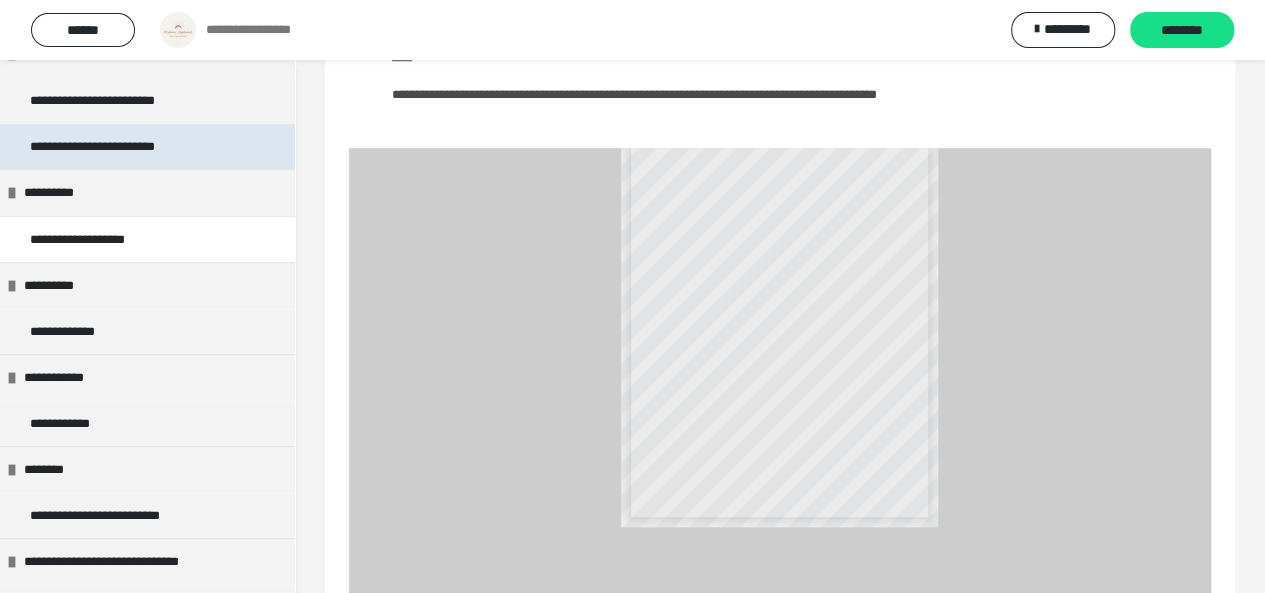 click on "**********" at bounding box center (112, 147) 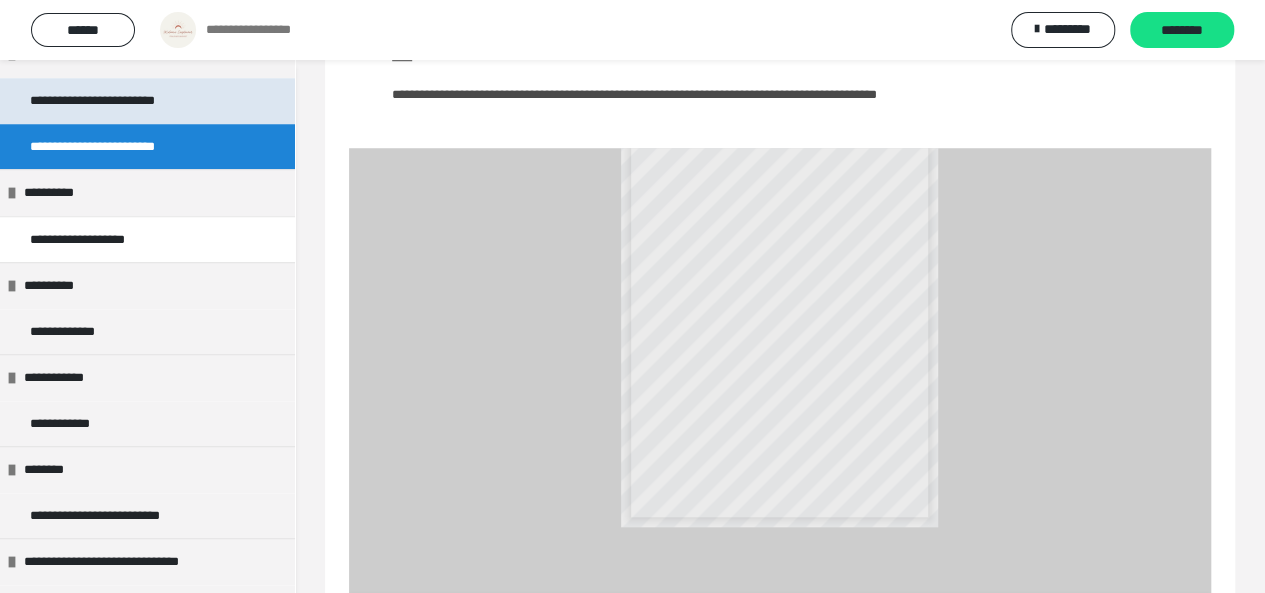 scroll, scrollTop: 121, scrollLeft: 0, axis: vertical 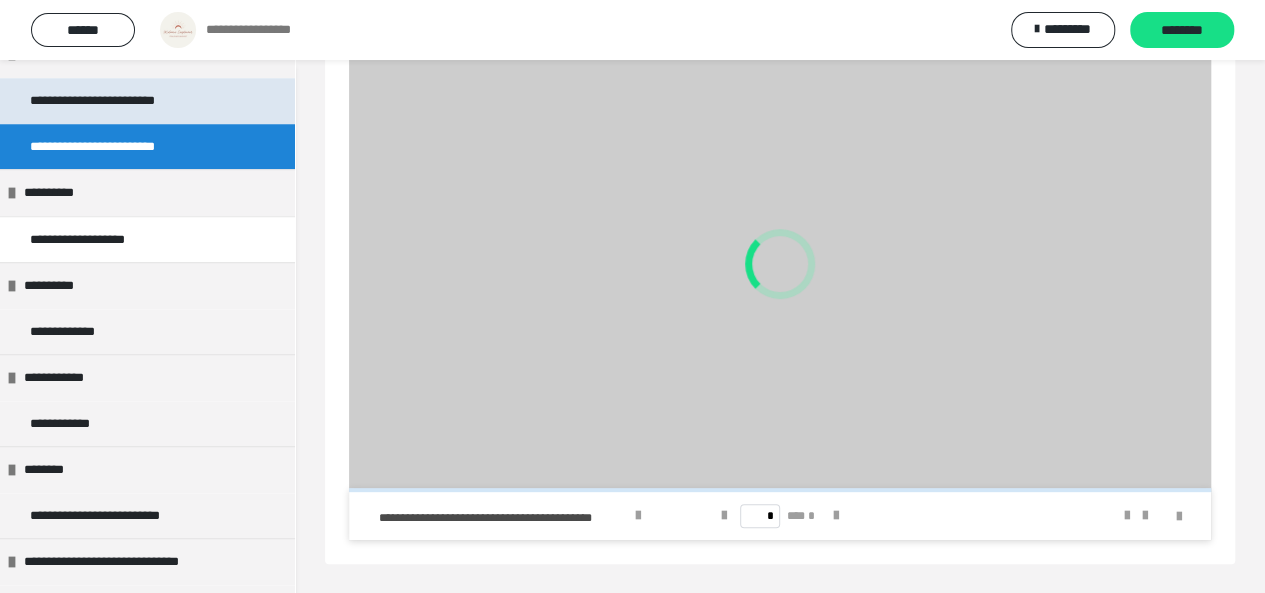 click on "**********" at bounding box center [110, 101] 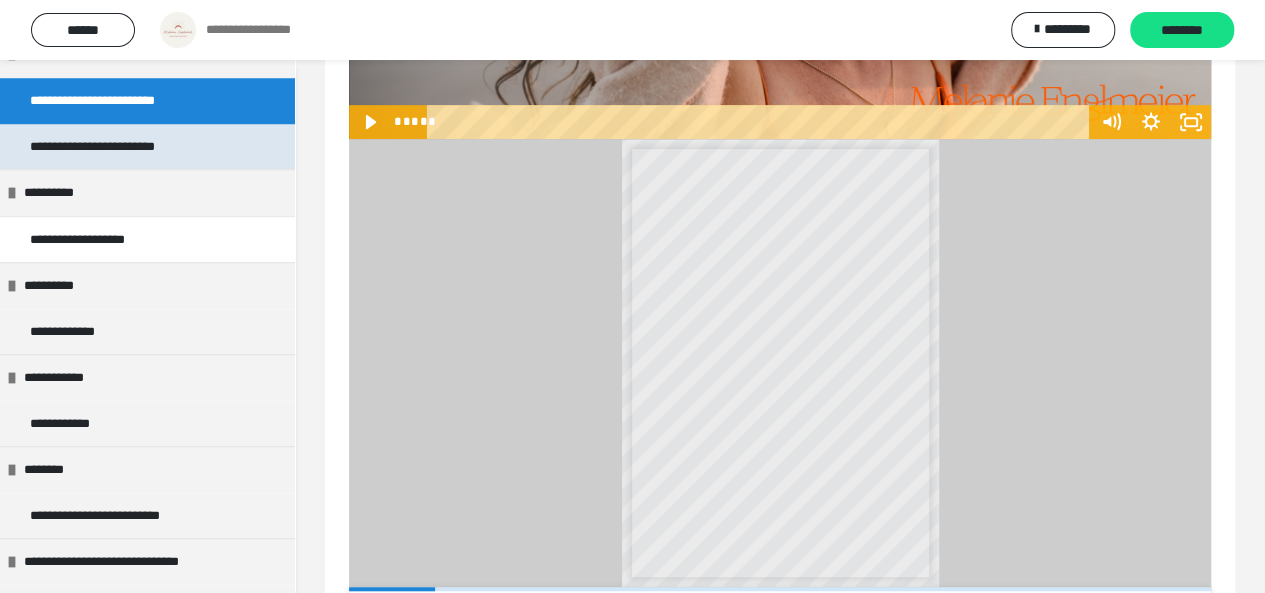 scroll, scrollTop: 586, scrollLeft: 0, axis: vertical 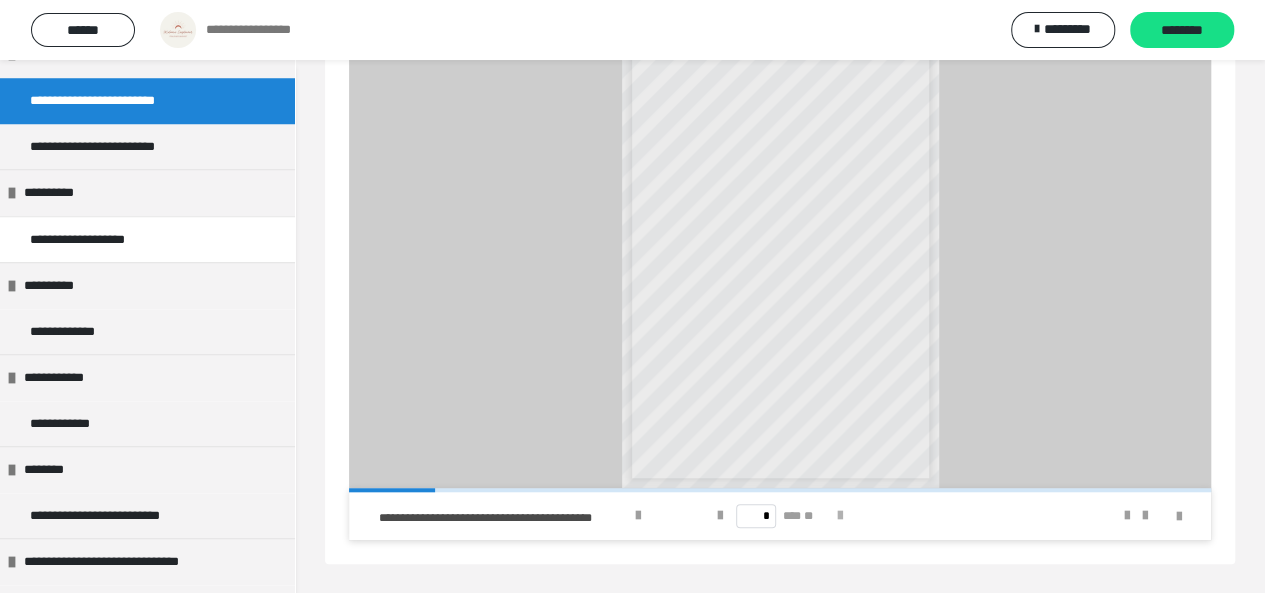 click at bounding box center (840, 516) 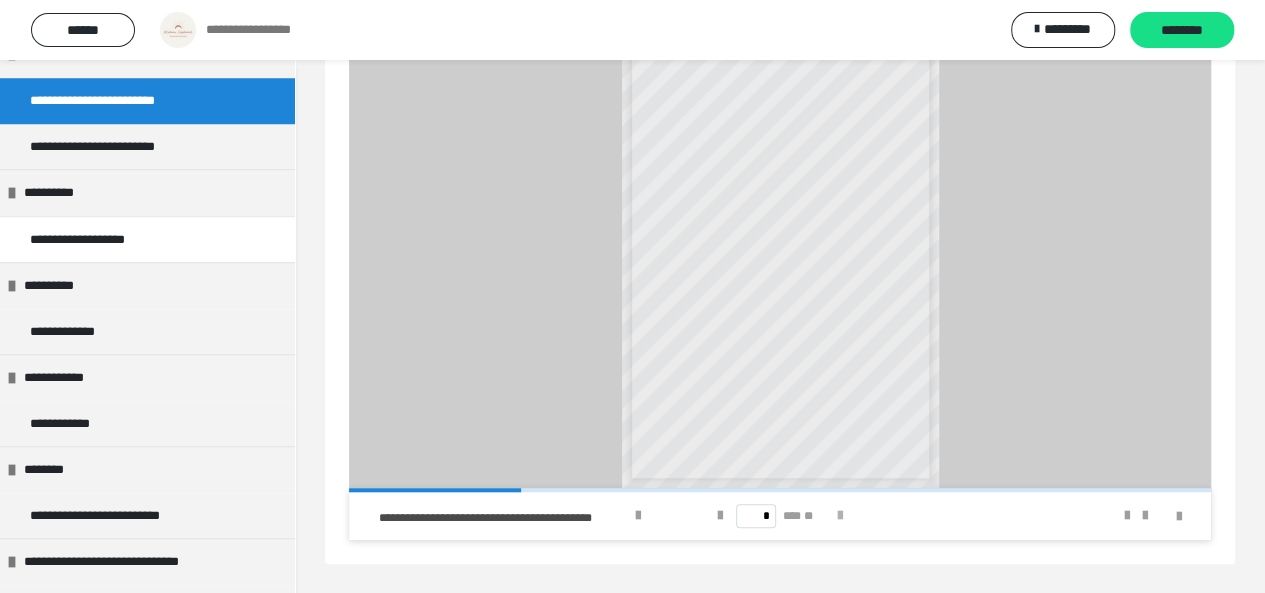 click at bounding box center [840, 516] 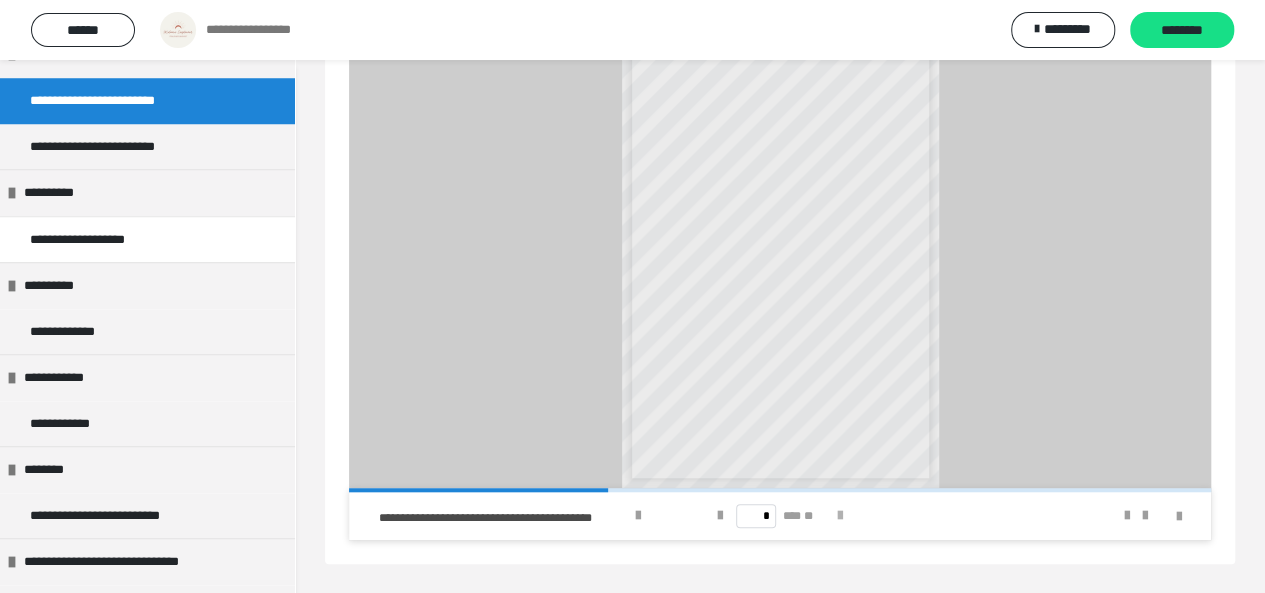 click at bounding box center [840, 516] 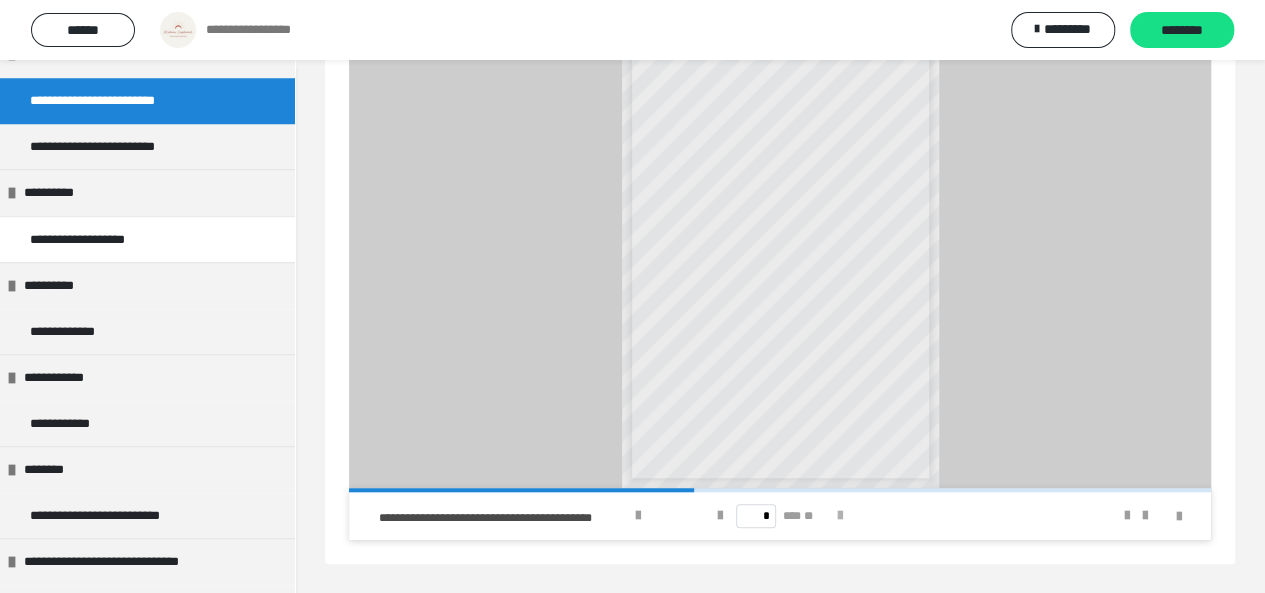click at bounding box center [840, 516] 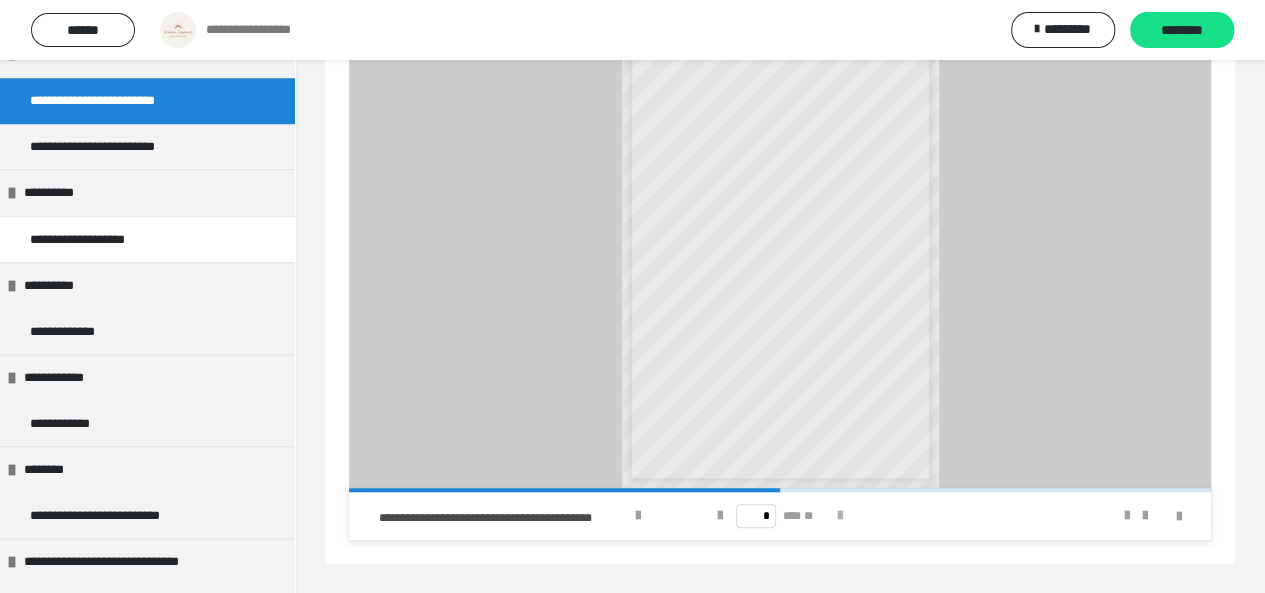 click at bounding box center (840, 516) 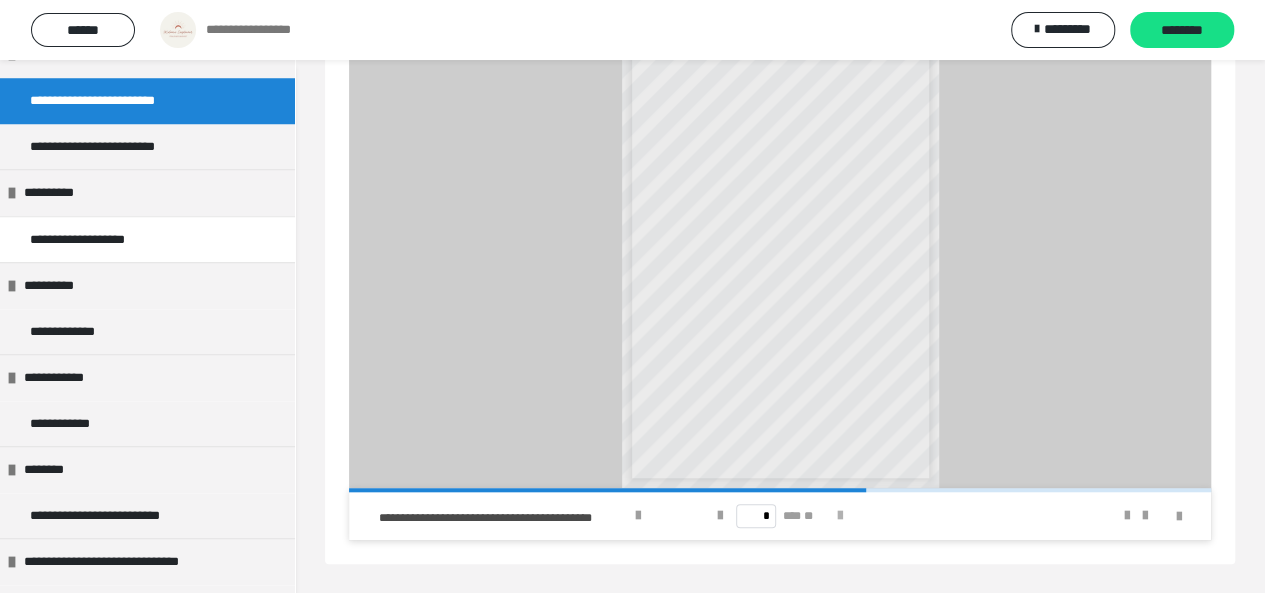 click at bounding box center (840, 516) 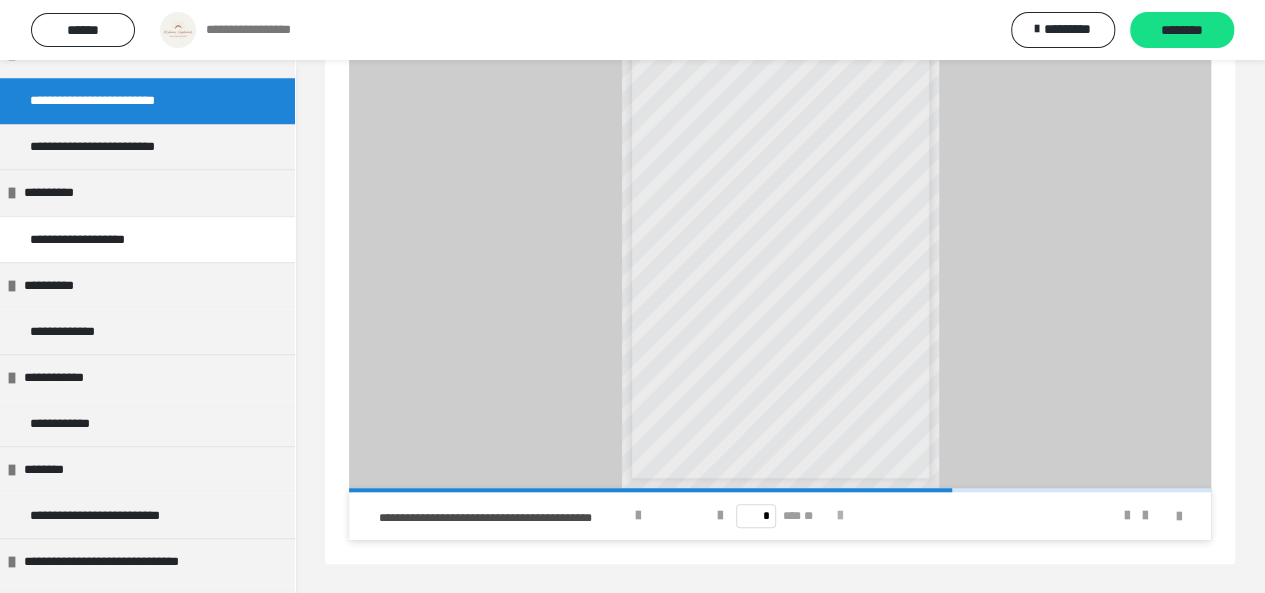 click at bounding box center (840, 516) 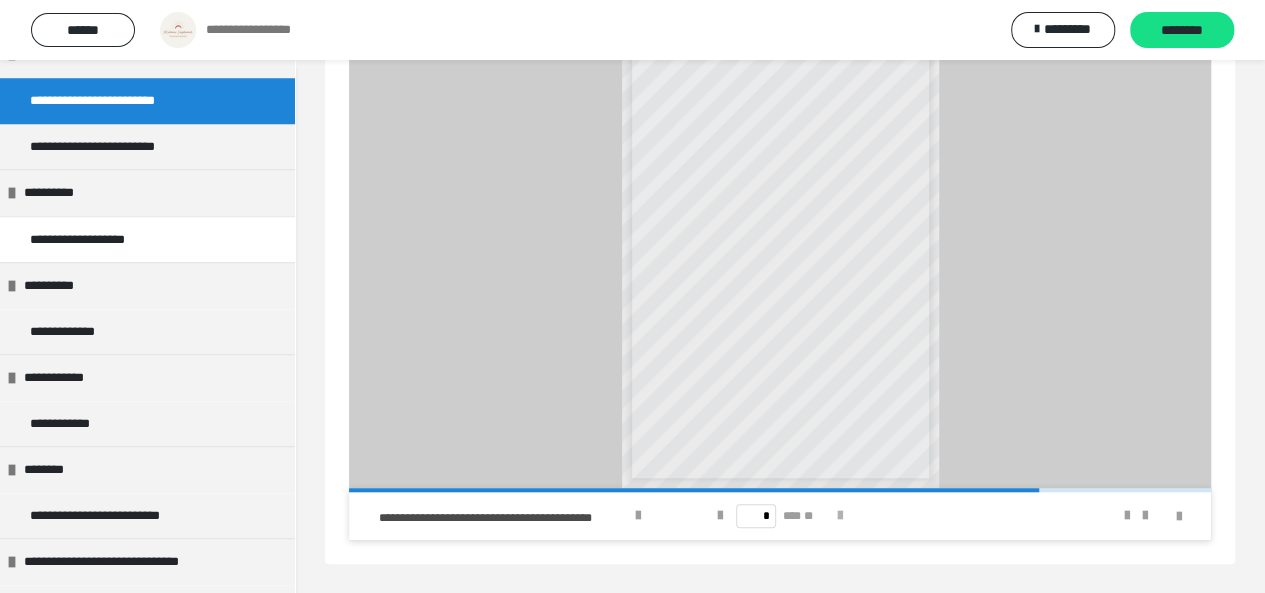 click at bounding box center (840, 516) 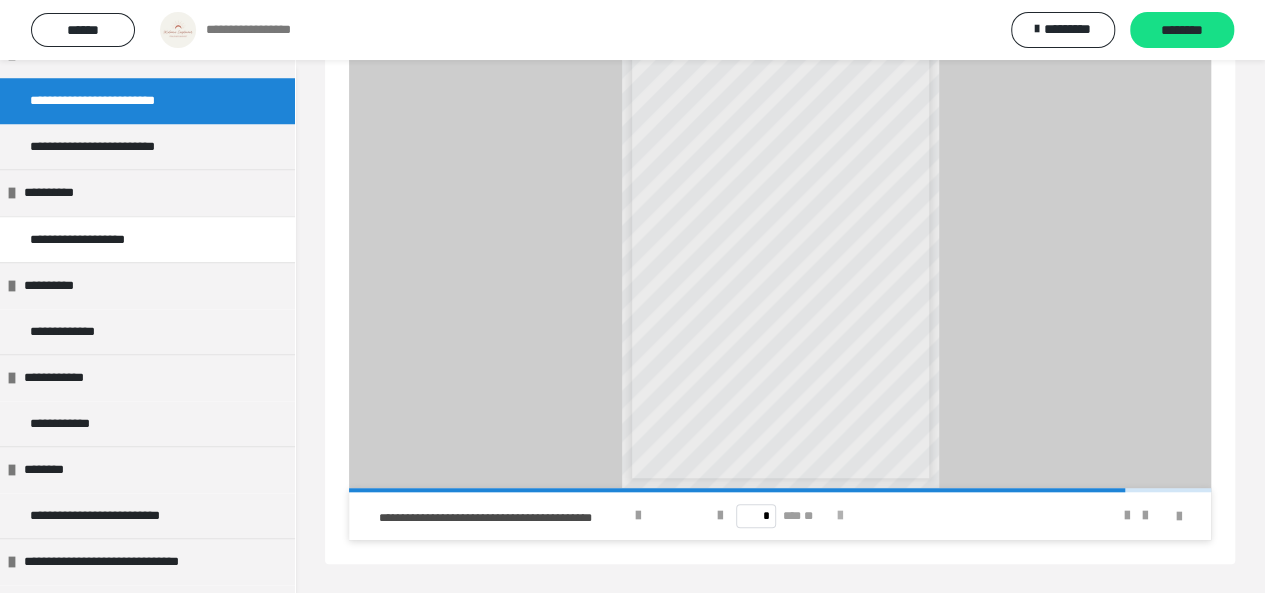click at bounding box center (840, 516) 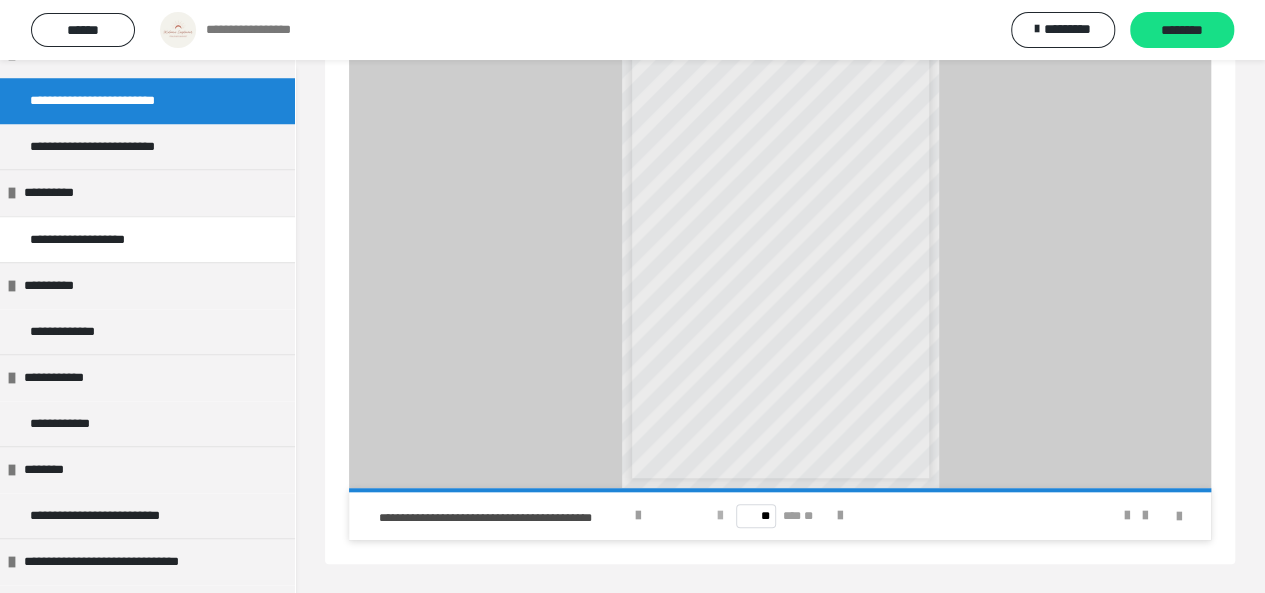 click at bounding box center [720, 516] 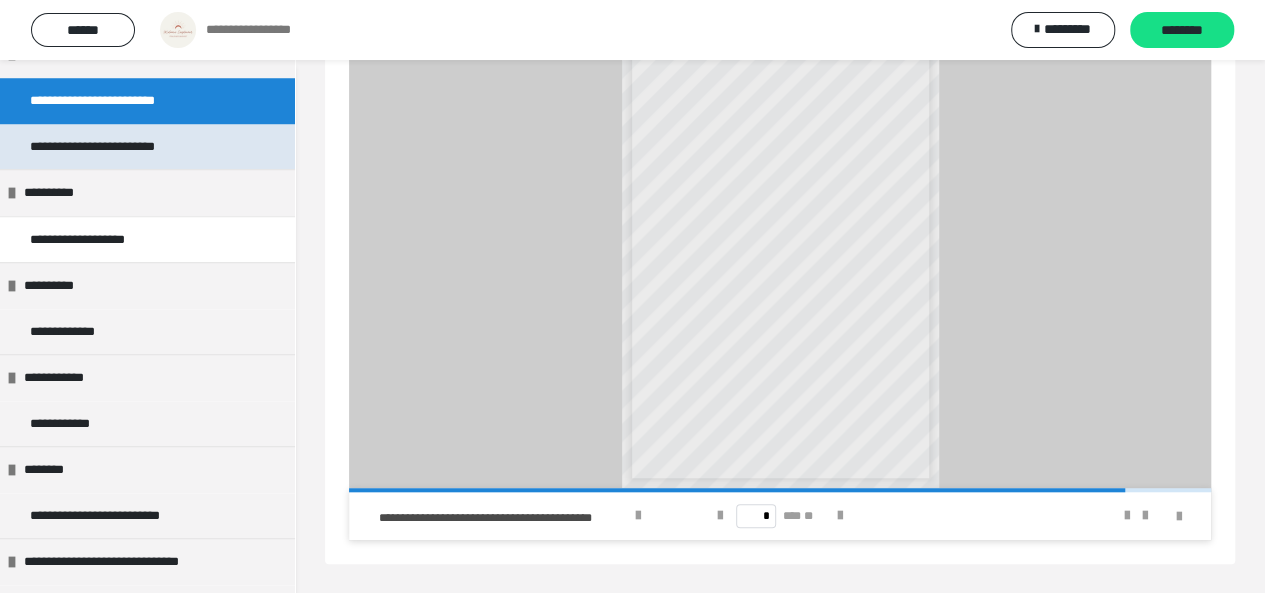 click on "**********" at bounding box center (112, 147) 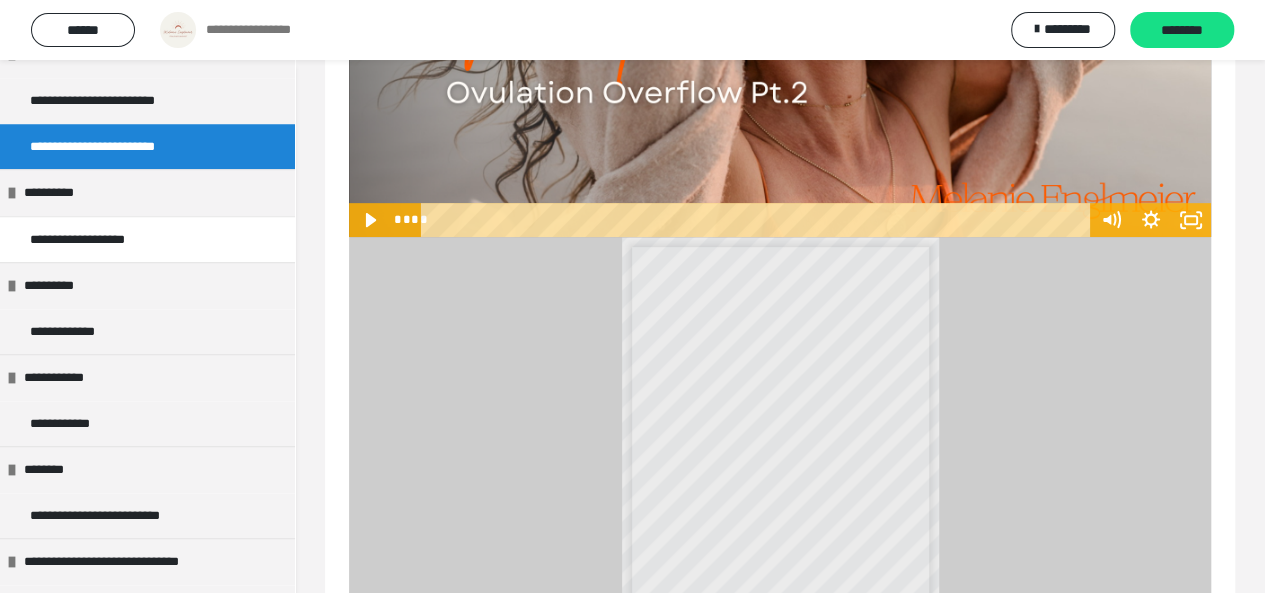 scroll, scrollTop: 586, scrollLeft: 0, axis: vertical 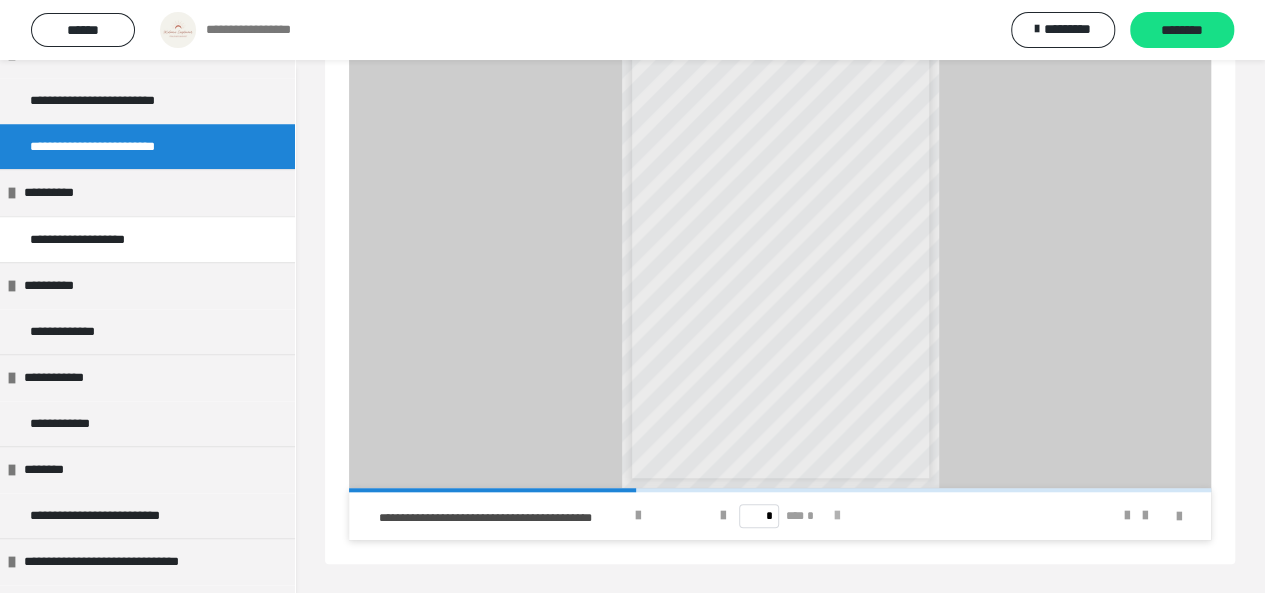 click at bounding box center (837, 516) 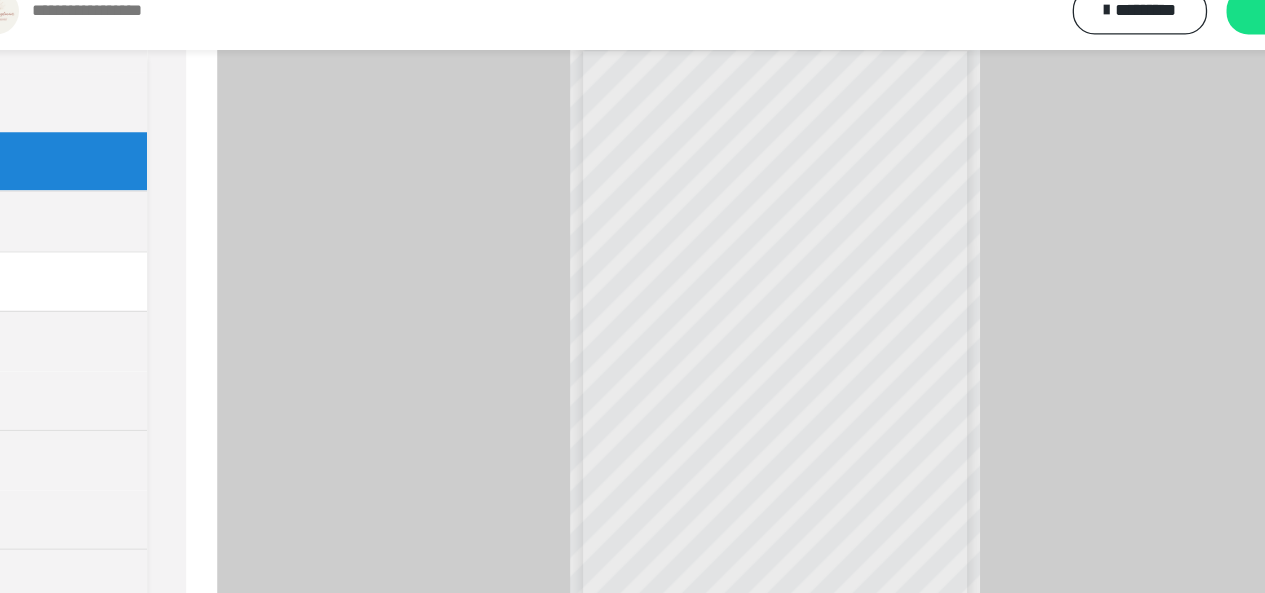 scroll, scrollTop: 575, scrollLeft: 0, axis: vertical 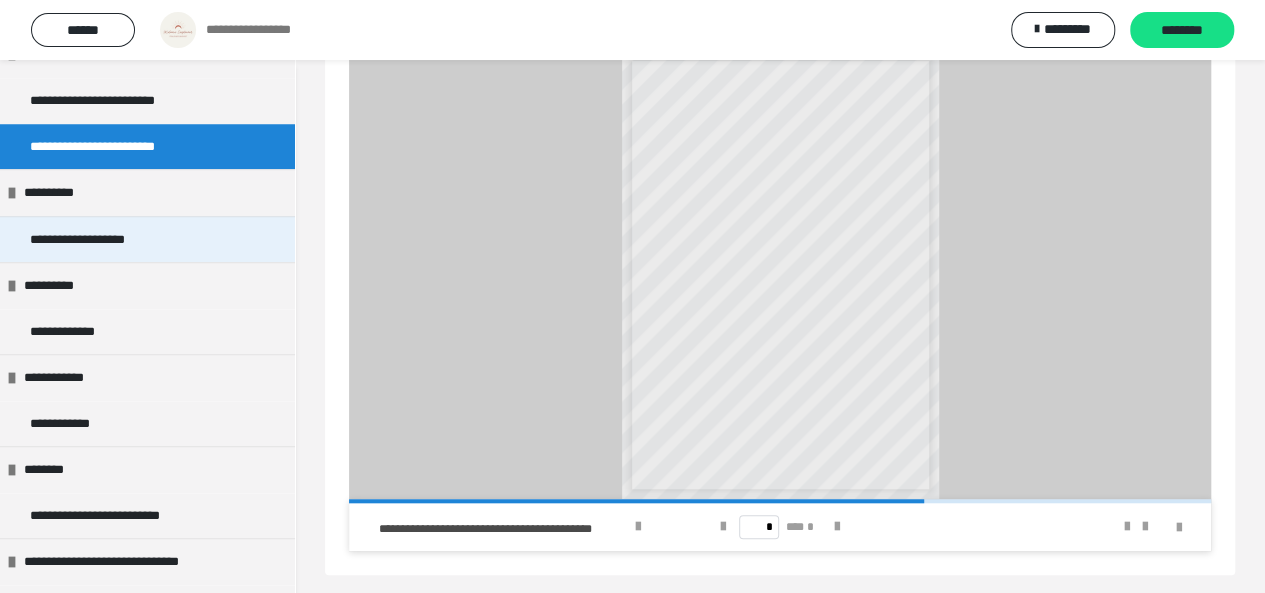 click on "**********" at bounding box center [99, 240] 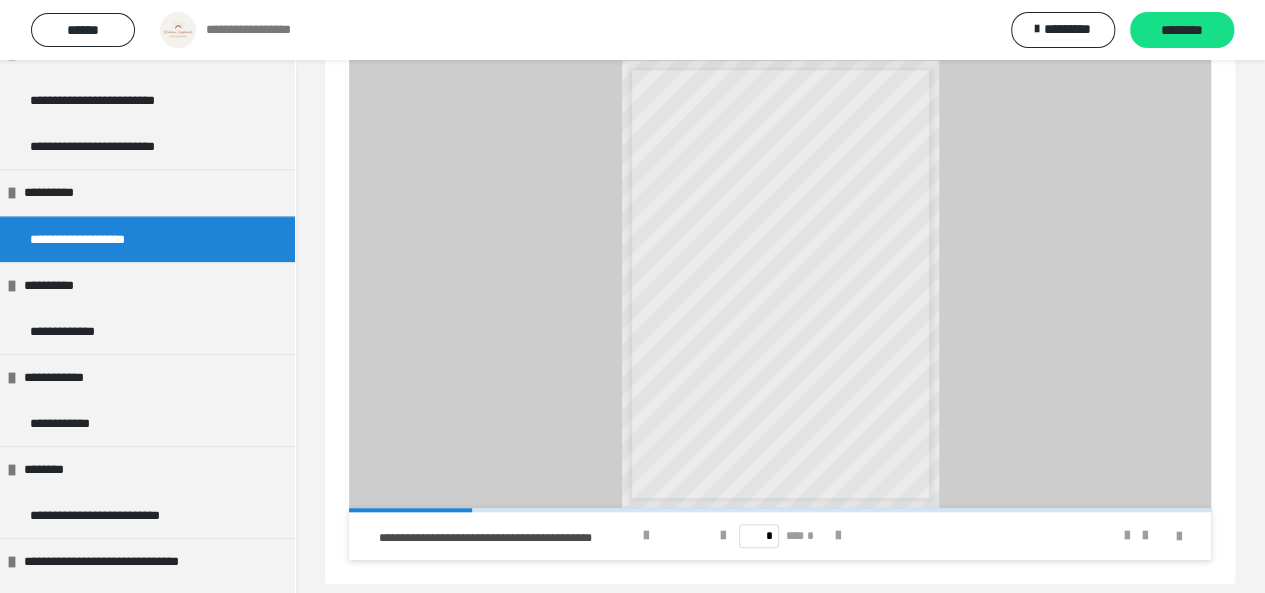 scroll, scrollTop: 567, scrollLeft: 0, axis: vertical 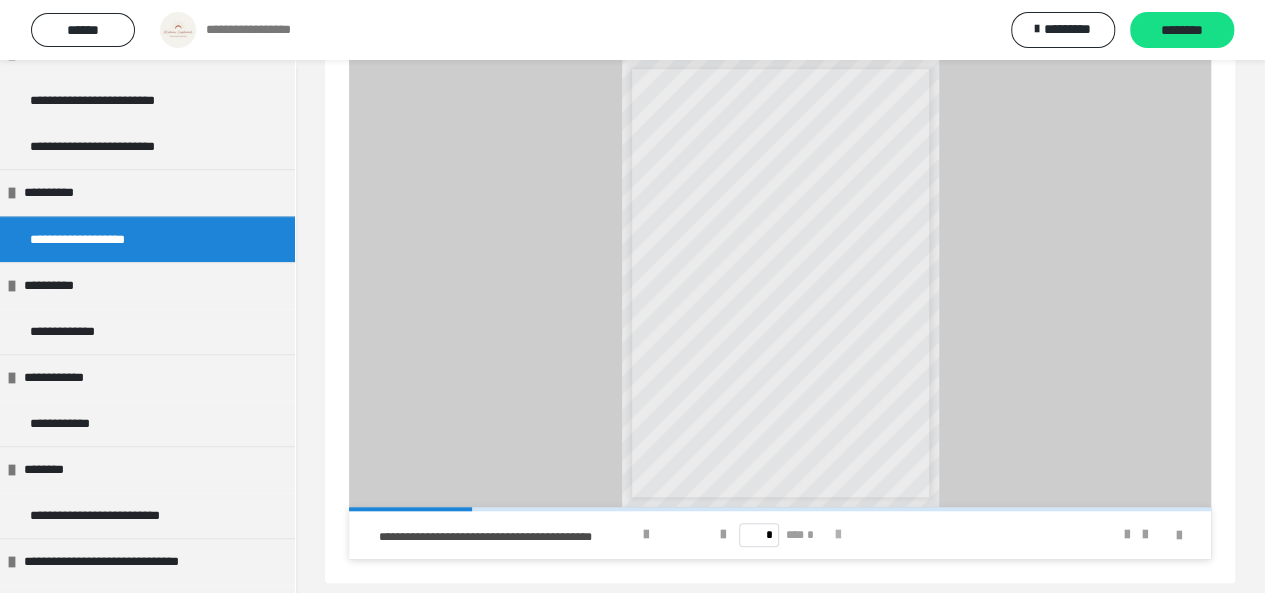click at bounding box center [837, 535] 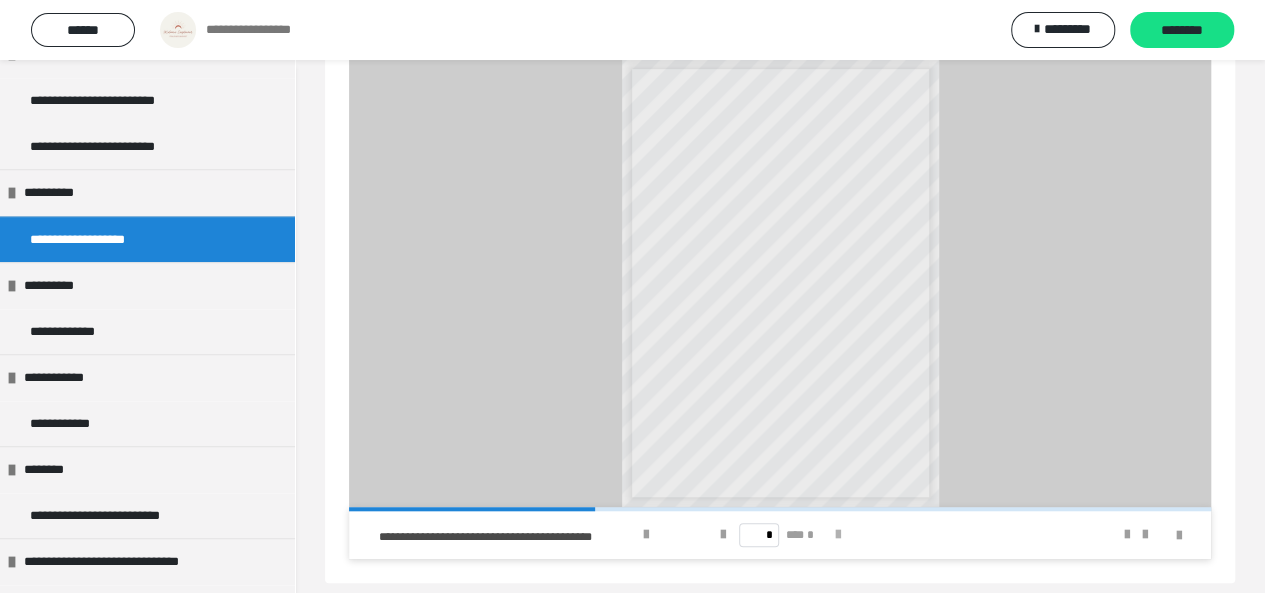 click at bounding box center [837, 535] 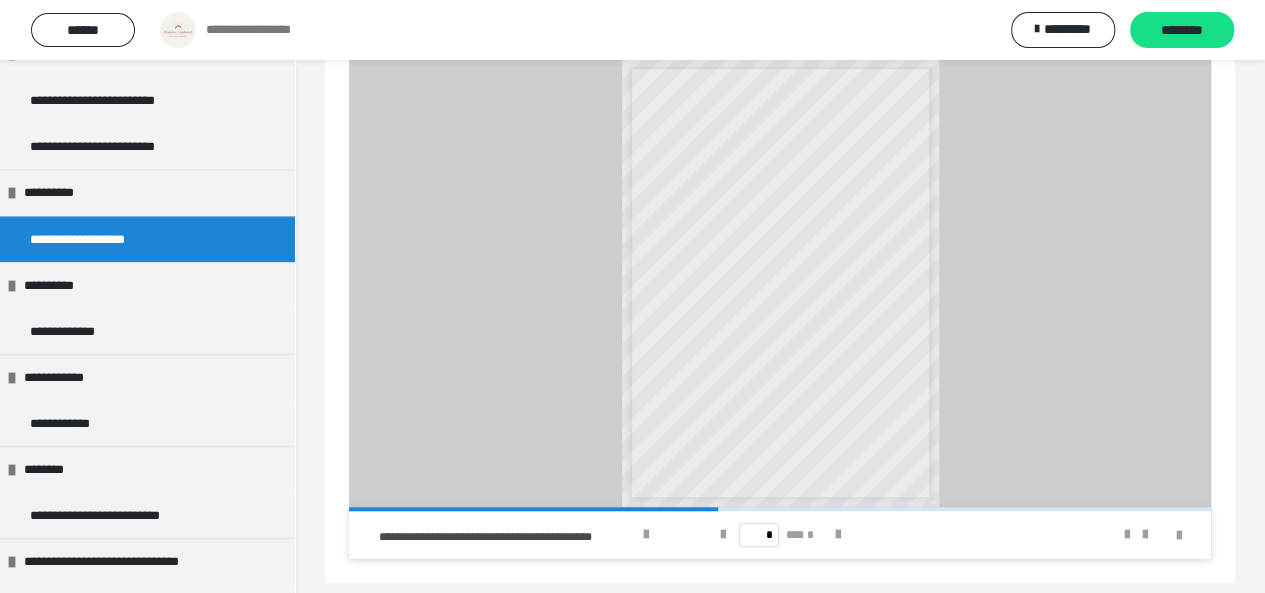 click on "* *** *" at bounding box center [780, 535] 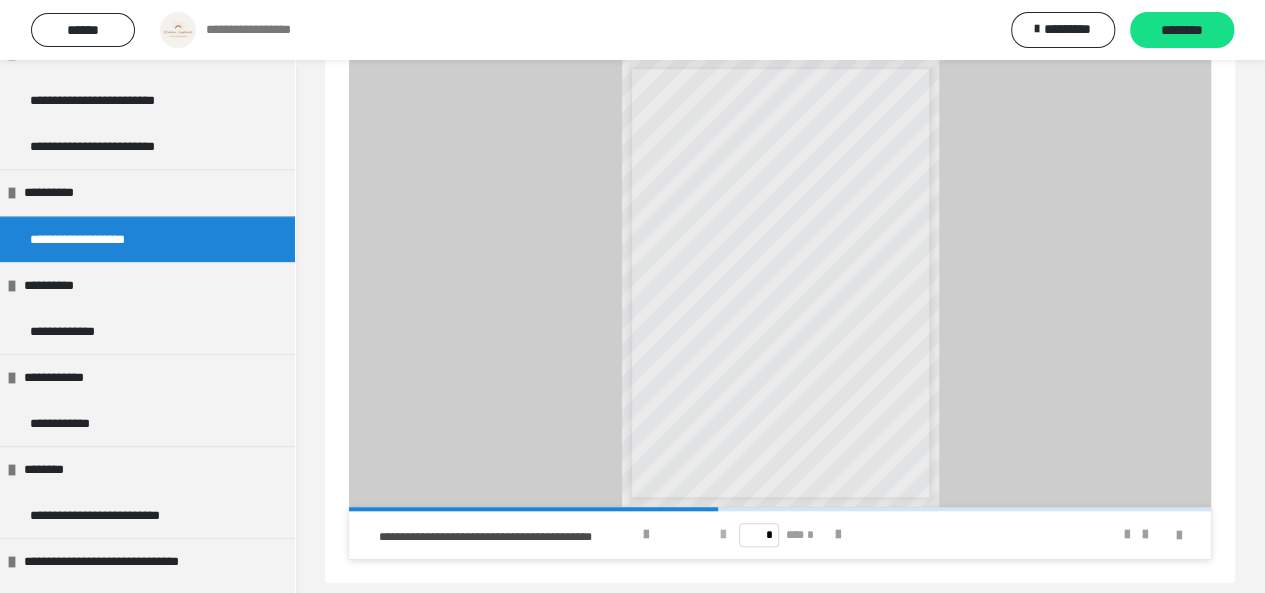 click at bounding box center (723, 535) 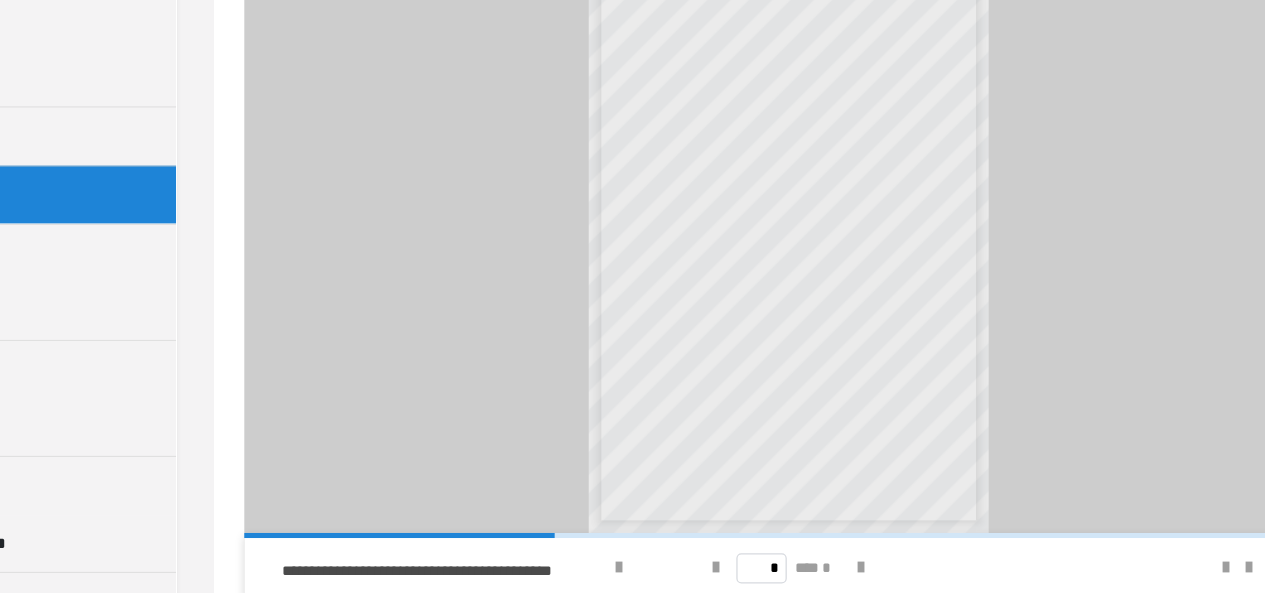 scroll, scrollTop: 567, scrollLeft: 0, axis: vertical 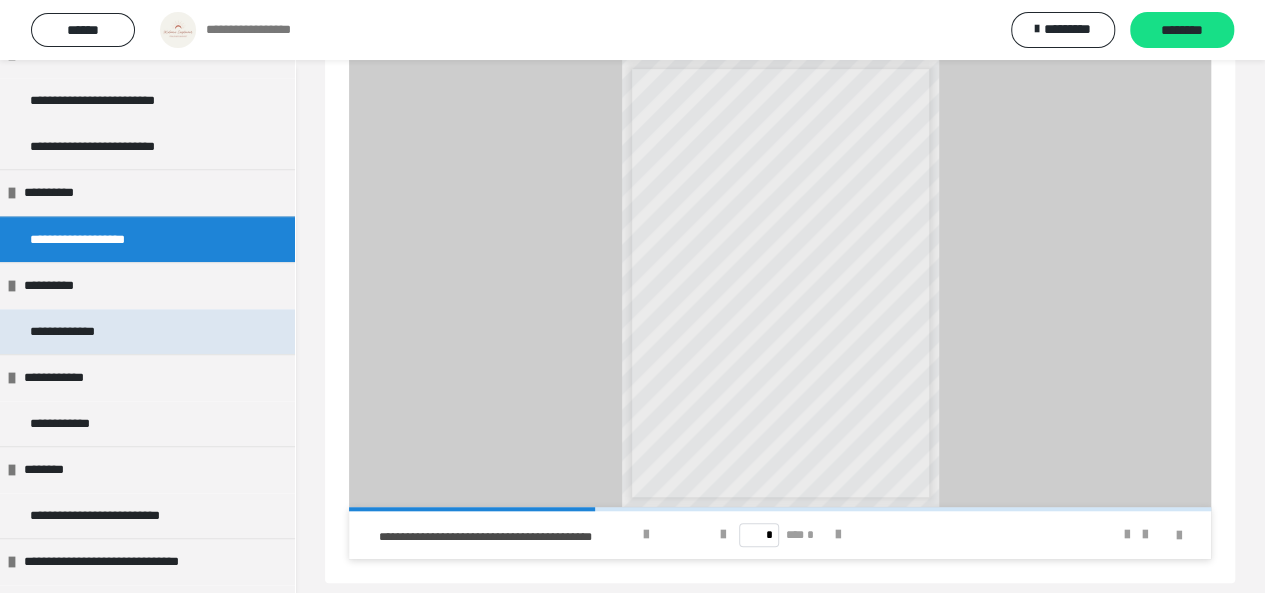 click on "**********" at bounding box center (147, 332) 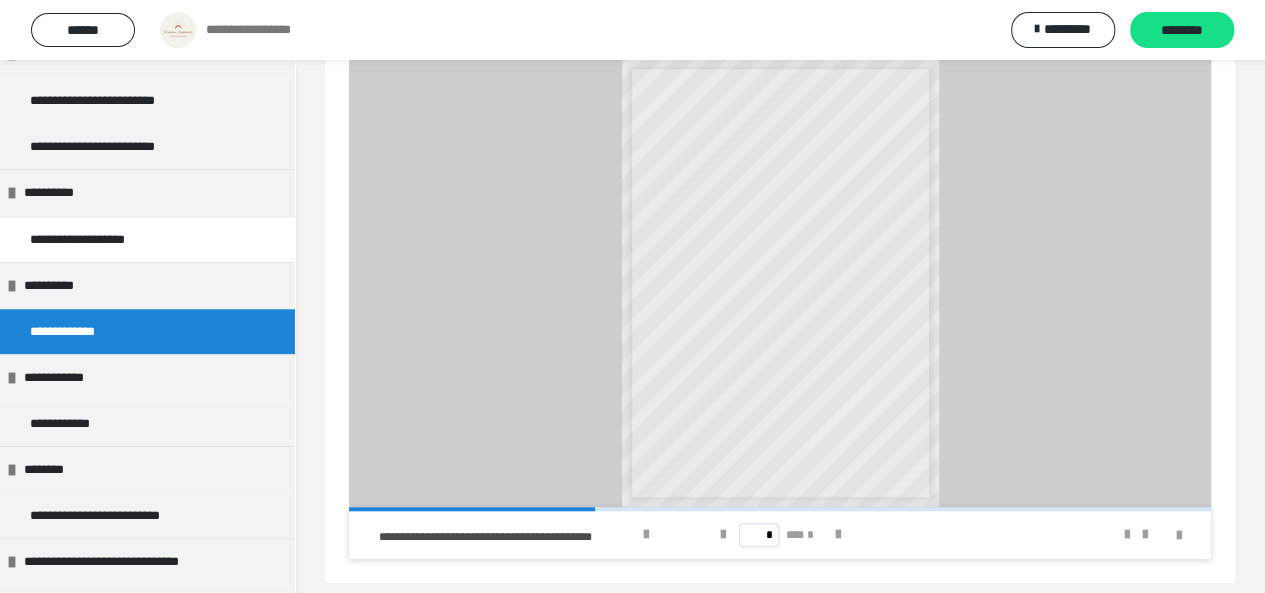 scroll, scrollTop: 121, scrollLeft: 0, axis: vertical 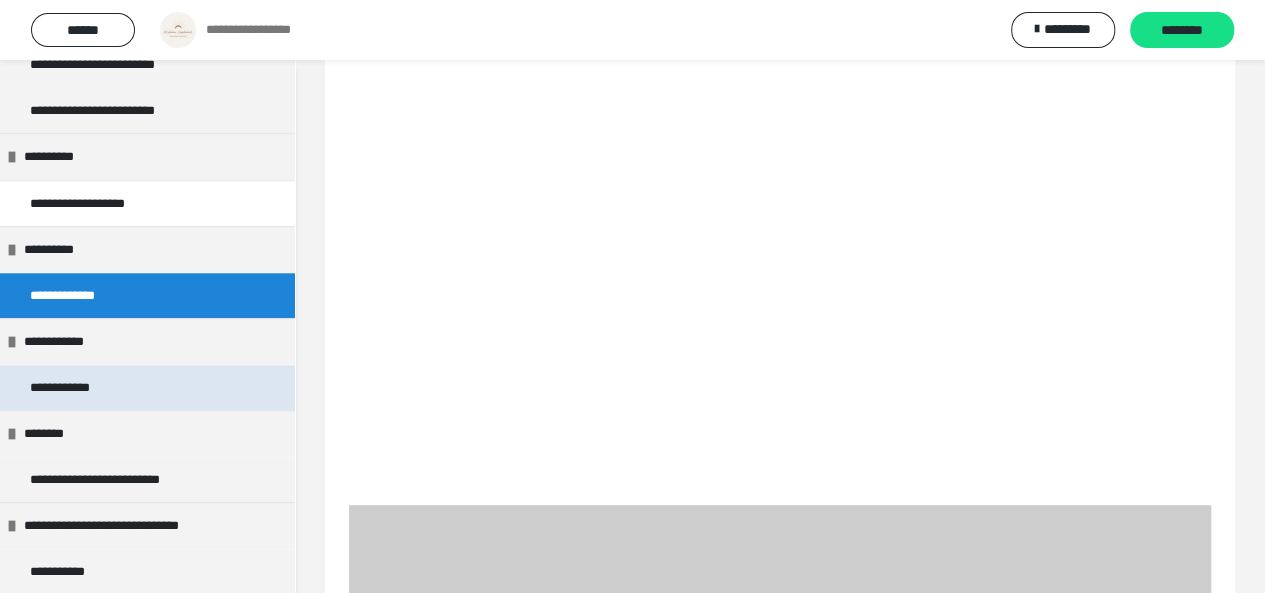 click on "**********" at bounding box center (147, 388) 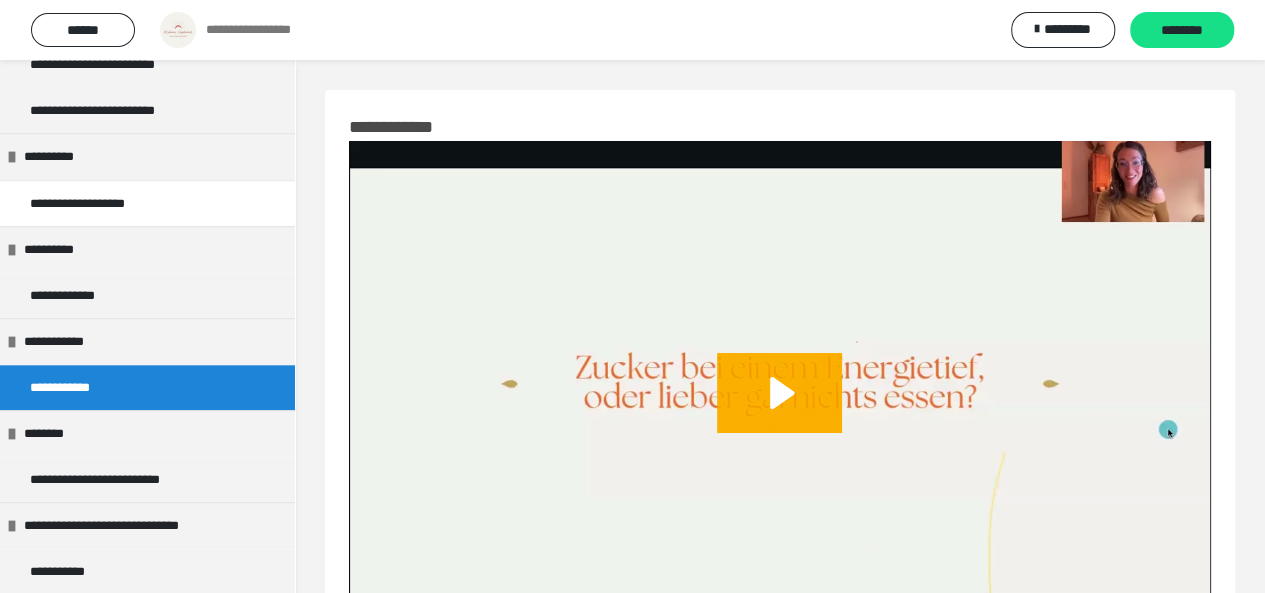 scroll, scrollTop: 140, scrollLeft: 0, axis: vertical 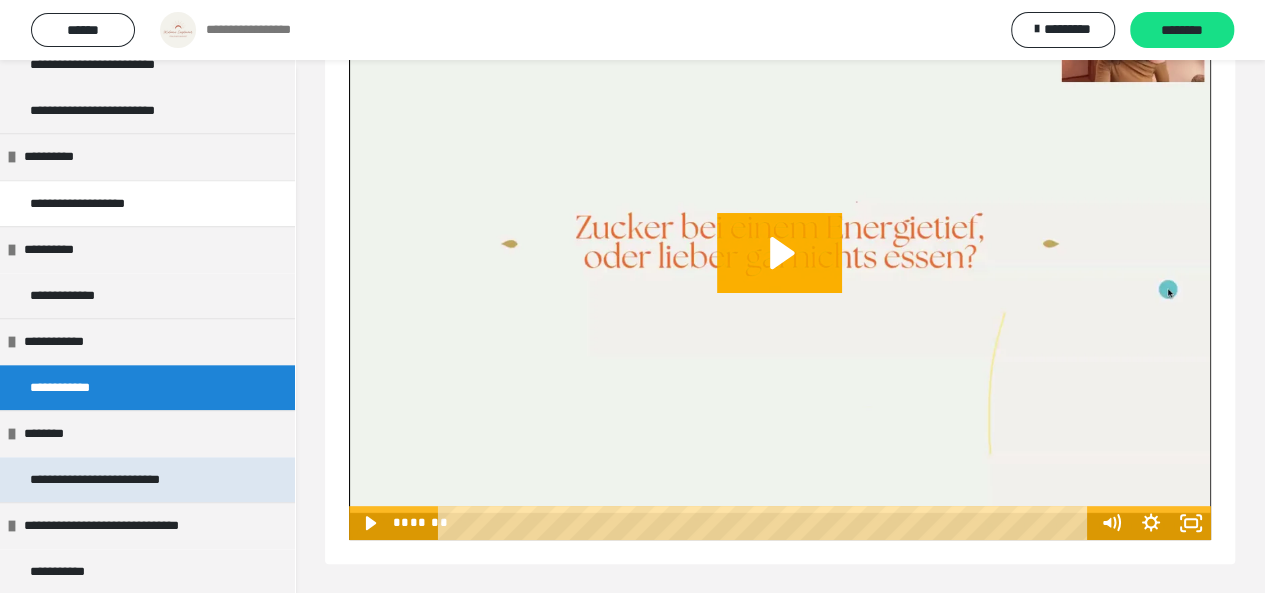 click on "**********" at bounding box center (147, 480) 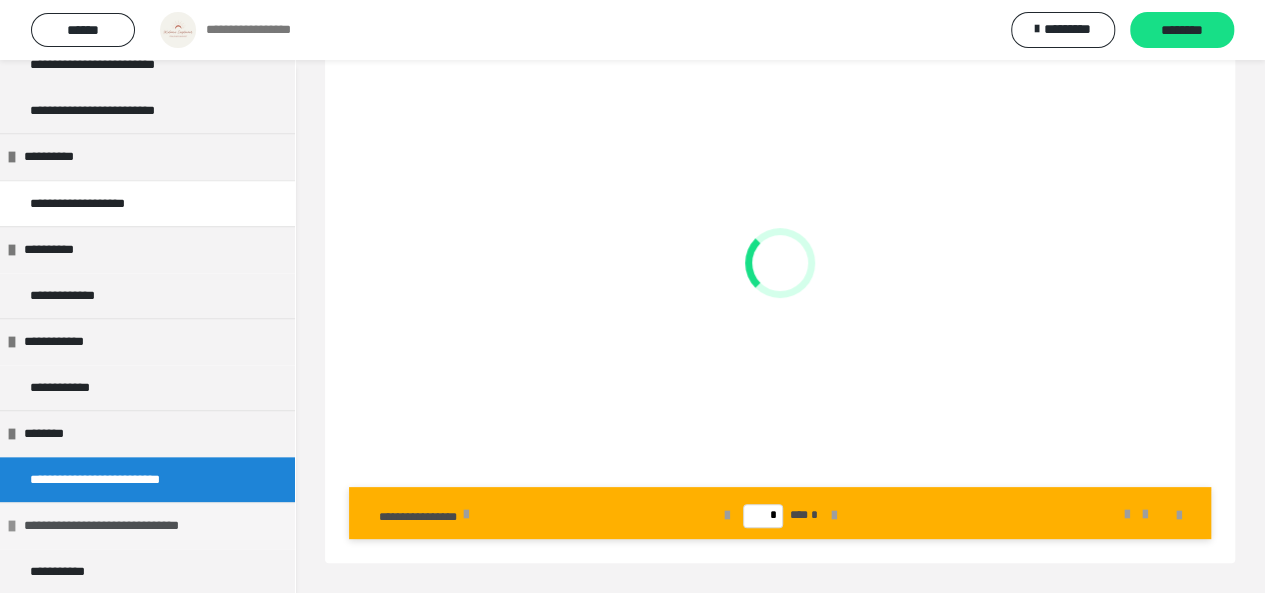 scroll, scrollTop: 102, scrollLeft: 0, axis: vertical 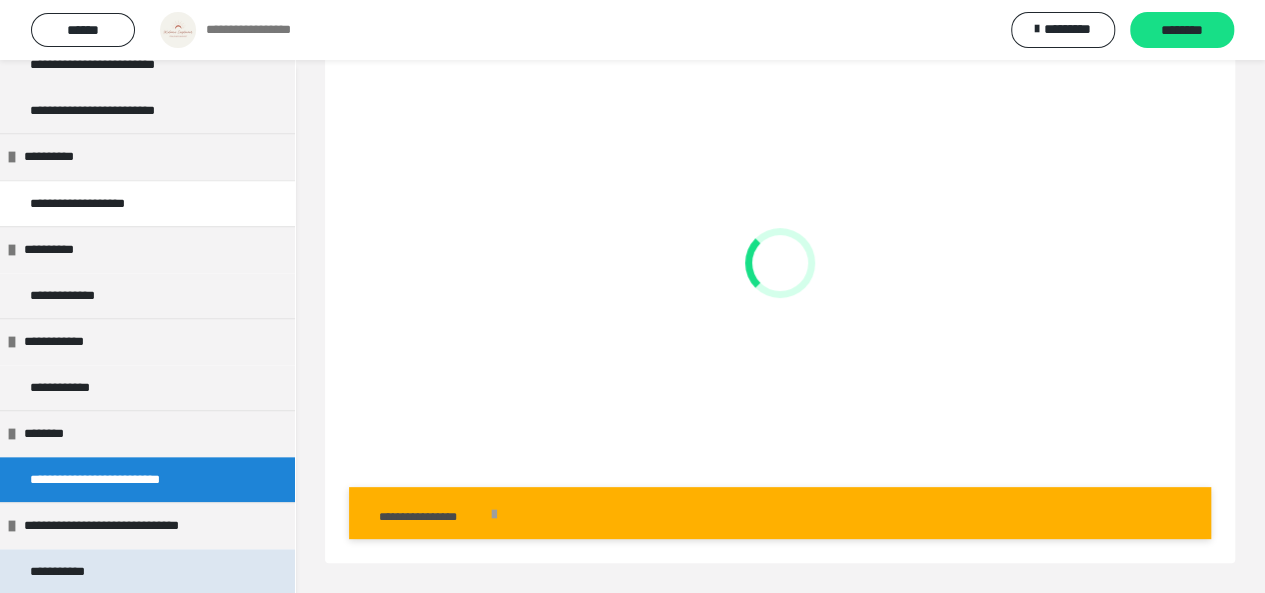 click on "**********" at bounding box center [85, 572] 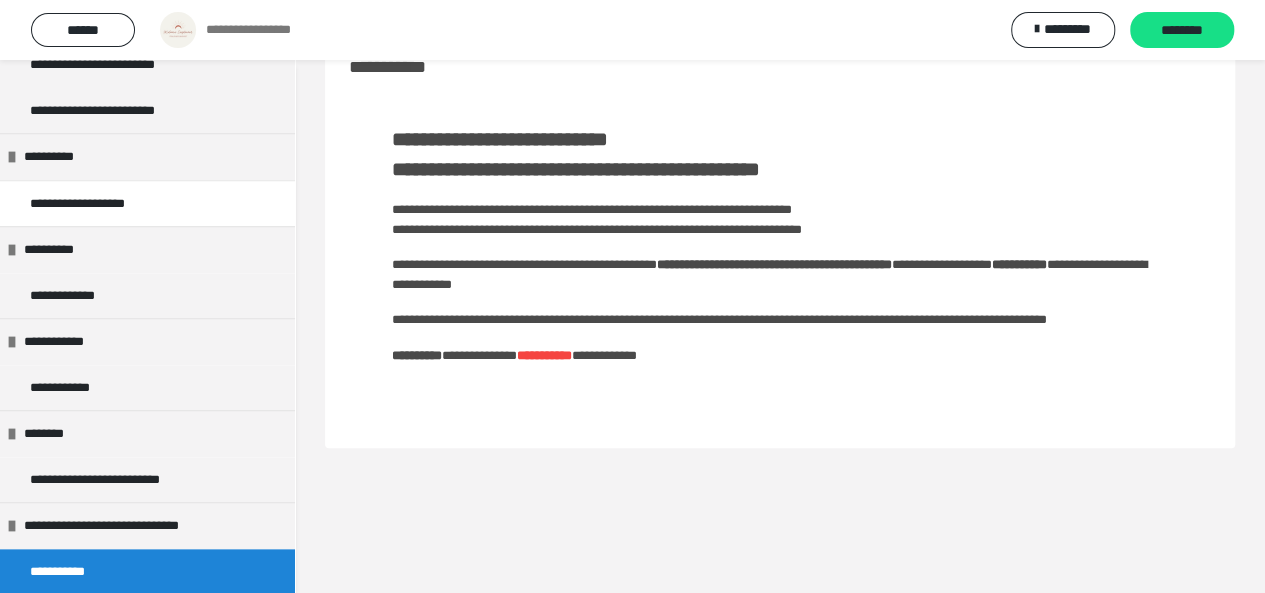 scroll, scrollTop: 60, scrollLeft: 0, axis: vertical 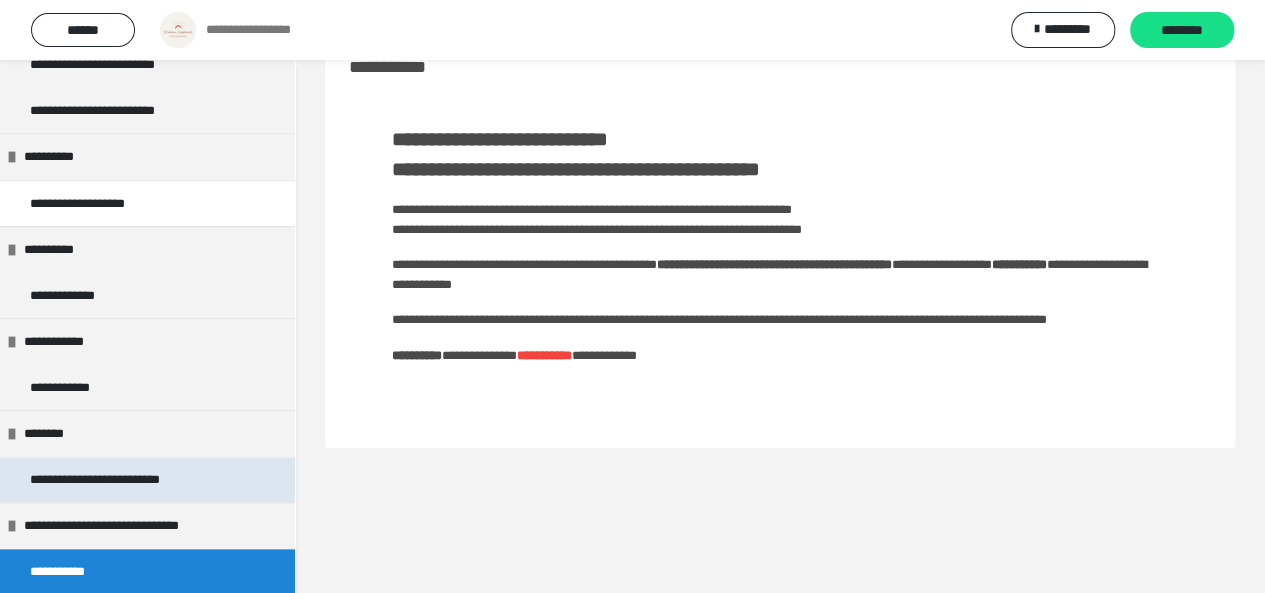 click on "**********" at bounding box center [125, 480] 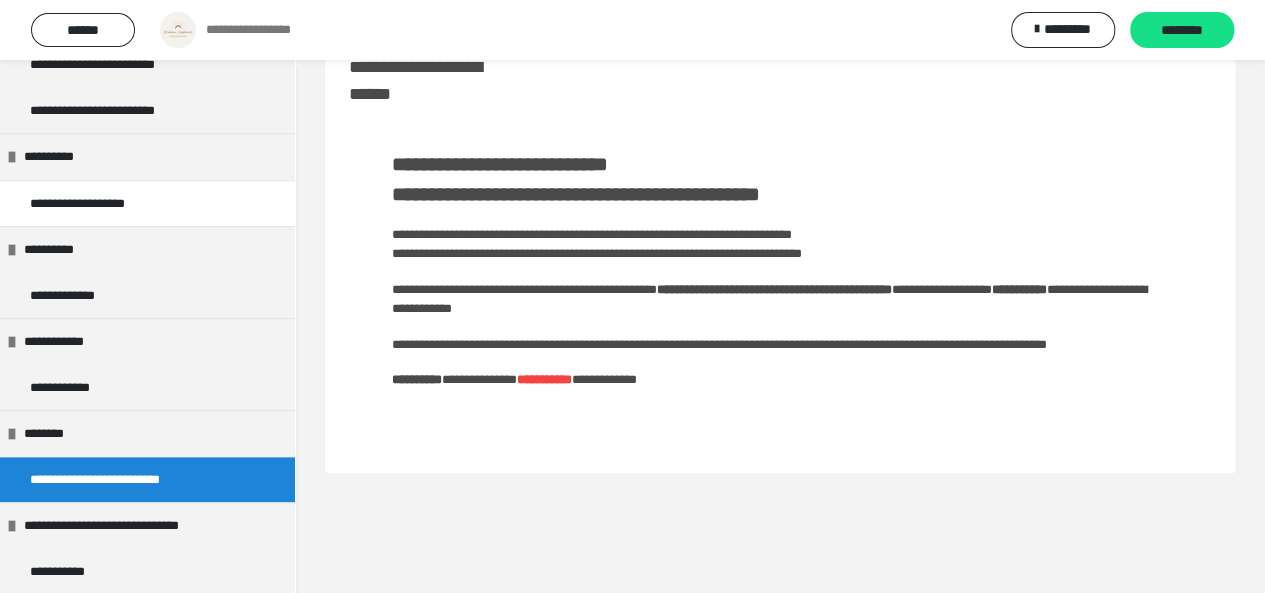 scroll, scrollTop: 102, scrollLeft: 0, axis: vertical 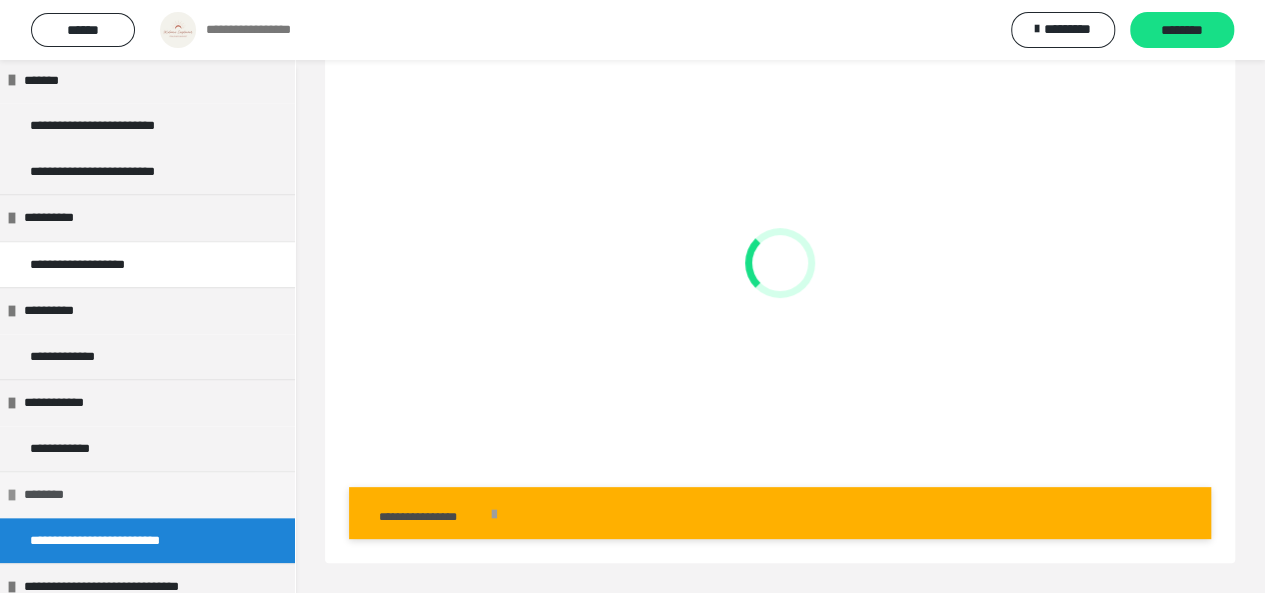click on "********" at bounding box center [147, 494] 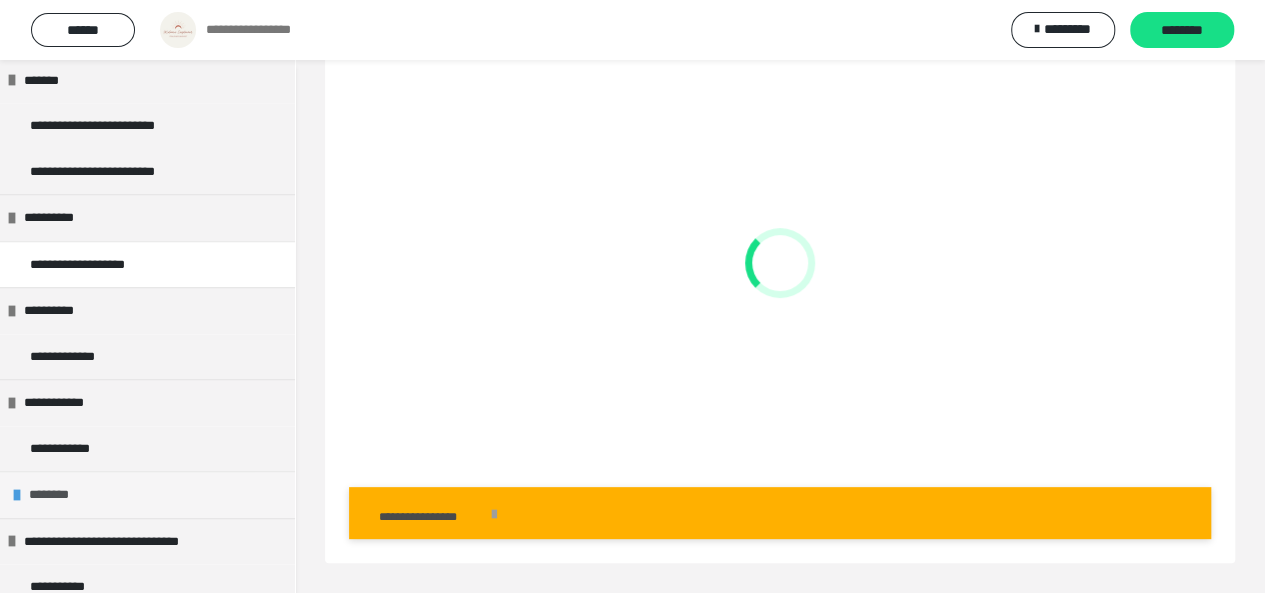 click on "********" at bounding box center [147, 494] 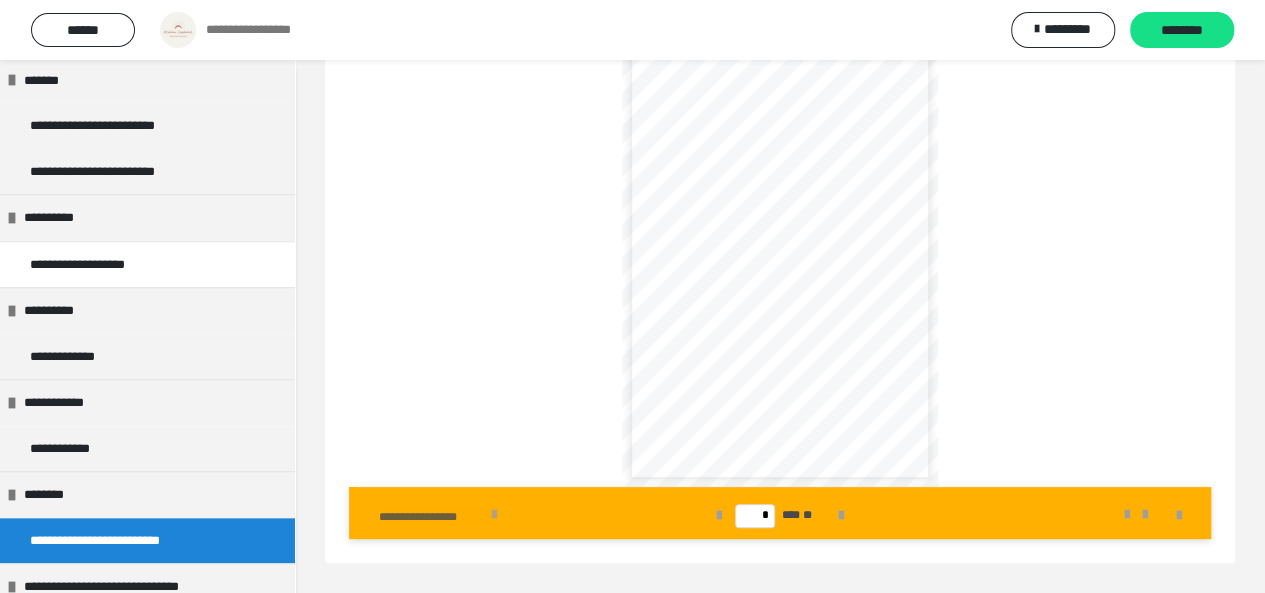 click on "**********" at bounding box center [431, 517] 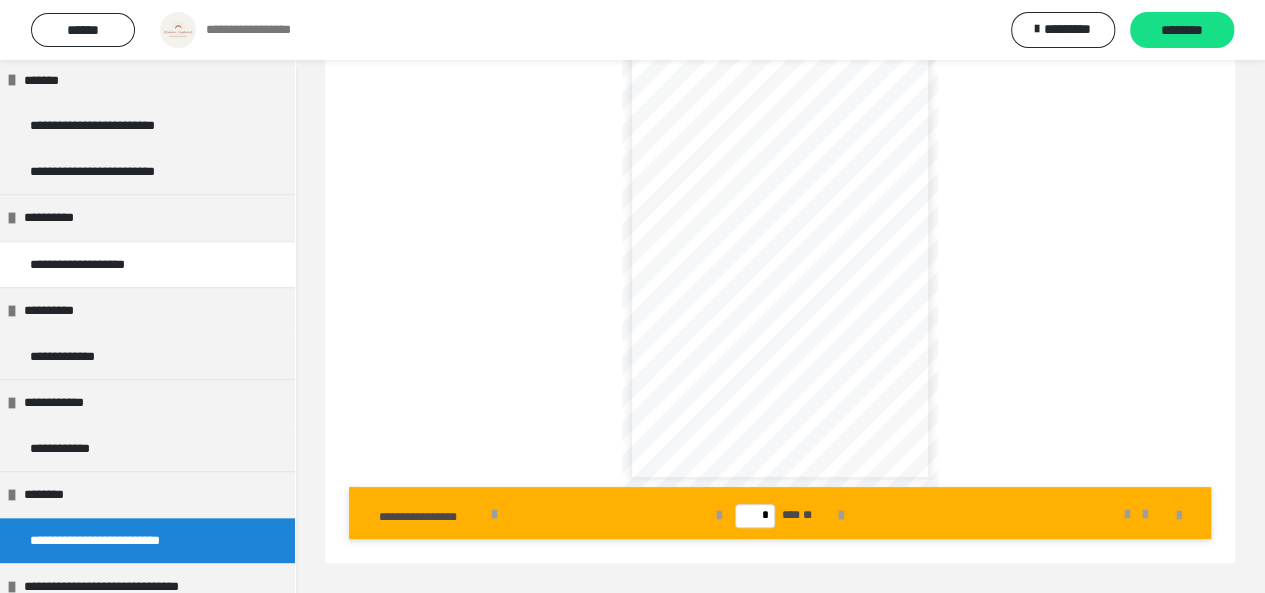 scroll, scrollTop: 0, scrollLeft: 0, axis: both 